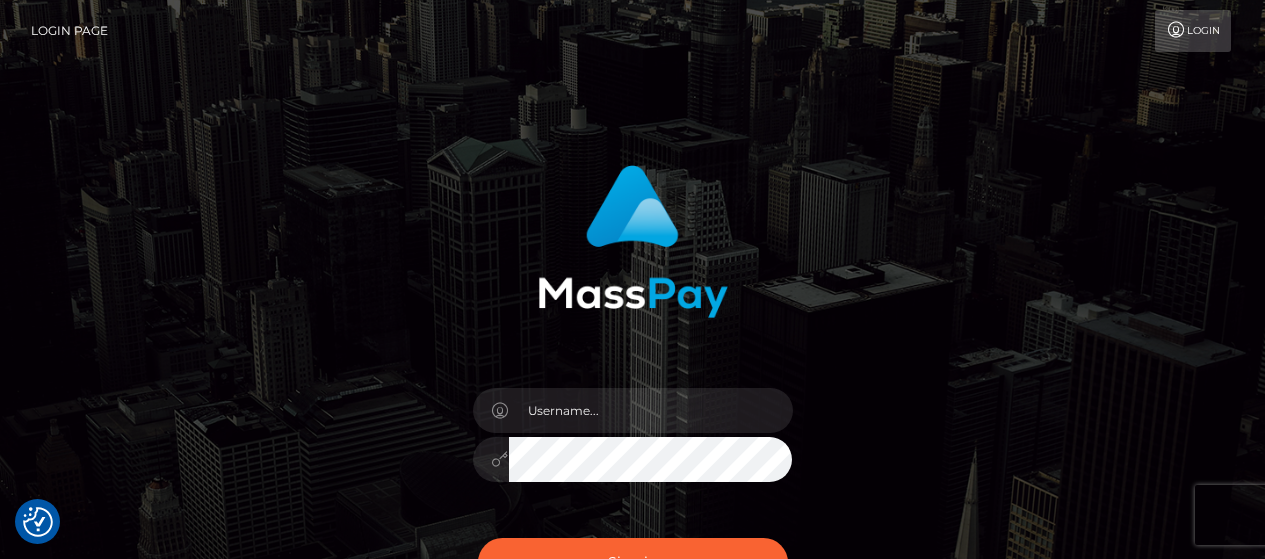 scroll, scrollTop: 0, scrollLeft: 0, axis: both 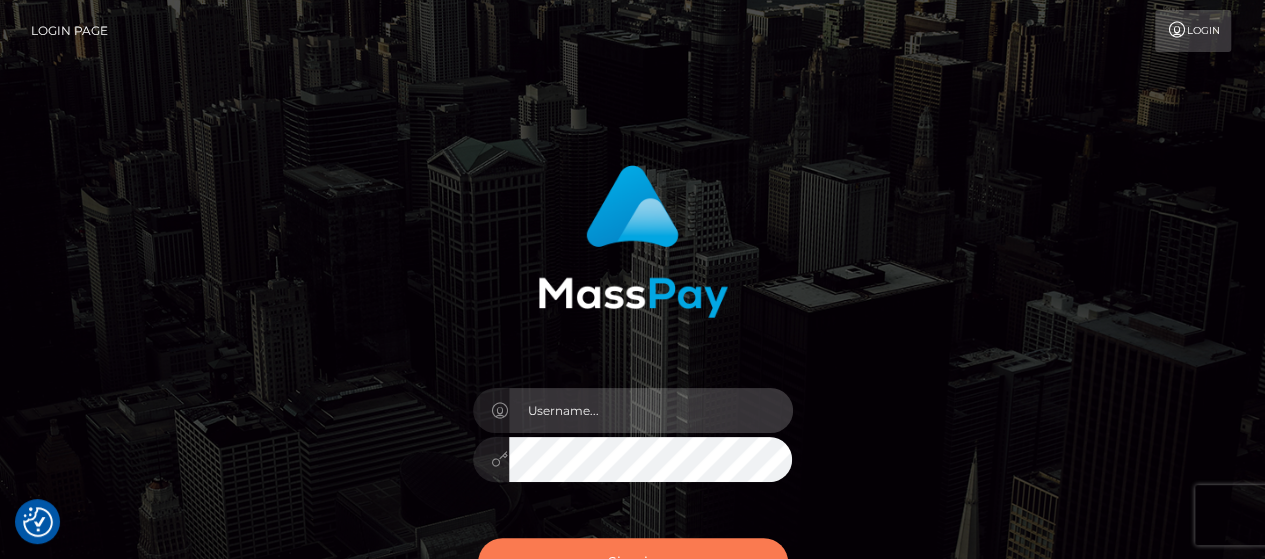 type on "[USERNAME]" 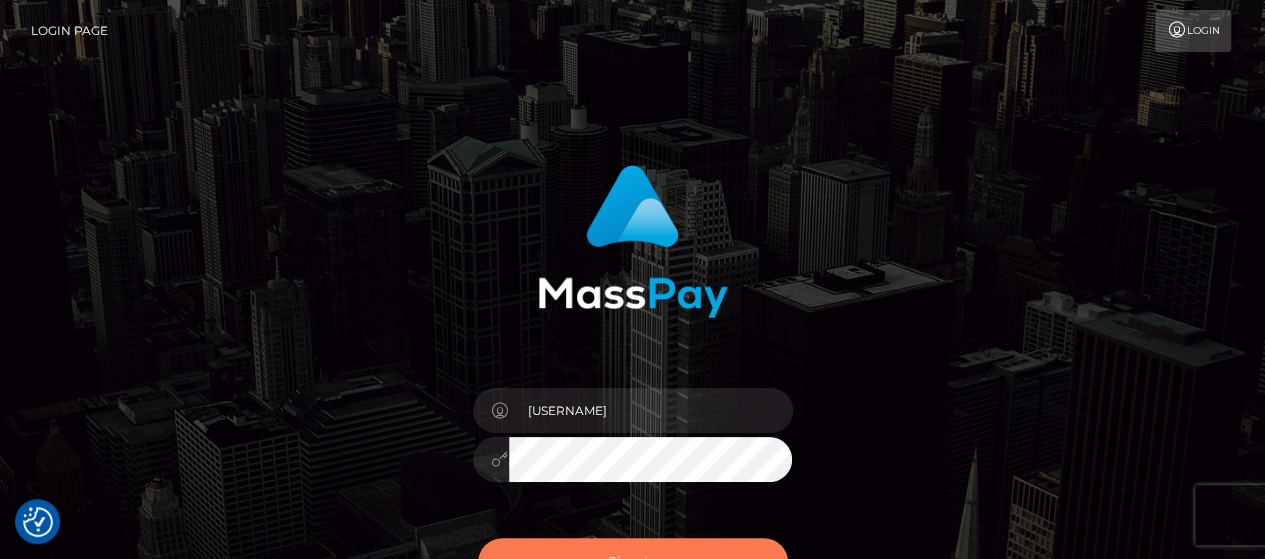 click on "Sign in" at bounding box center (633, 562) 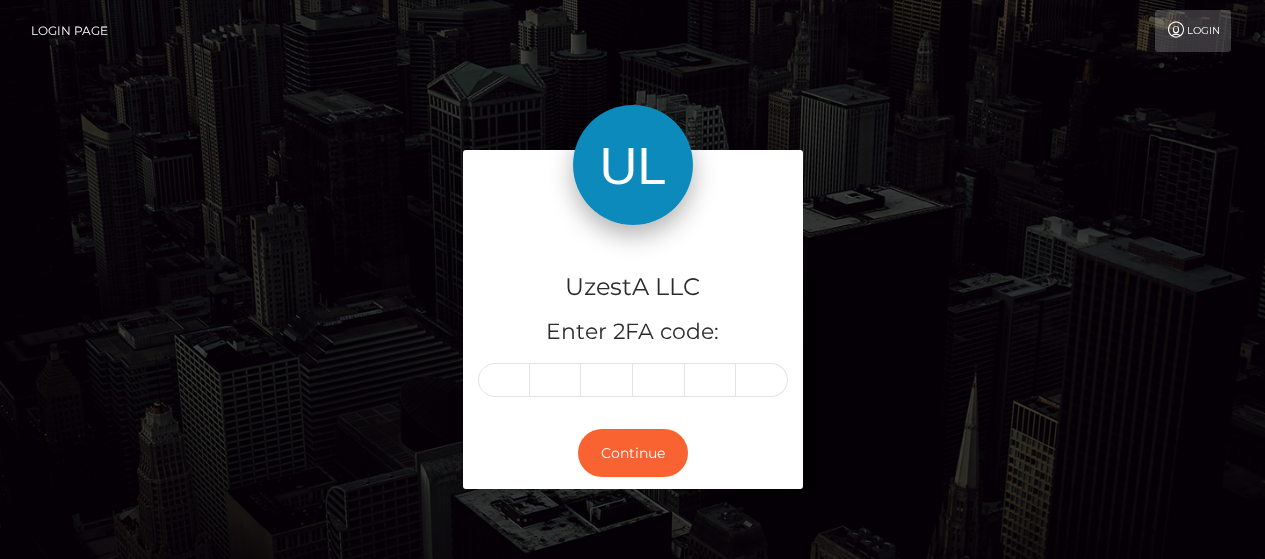 scroll, scrollTop: 0, scrollLeft: 0, axis: both 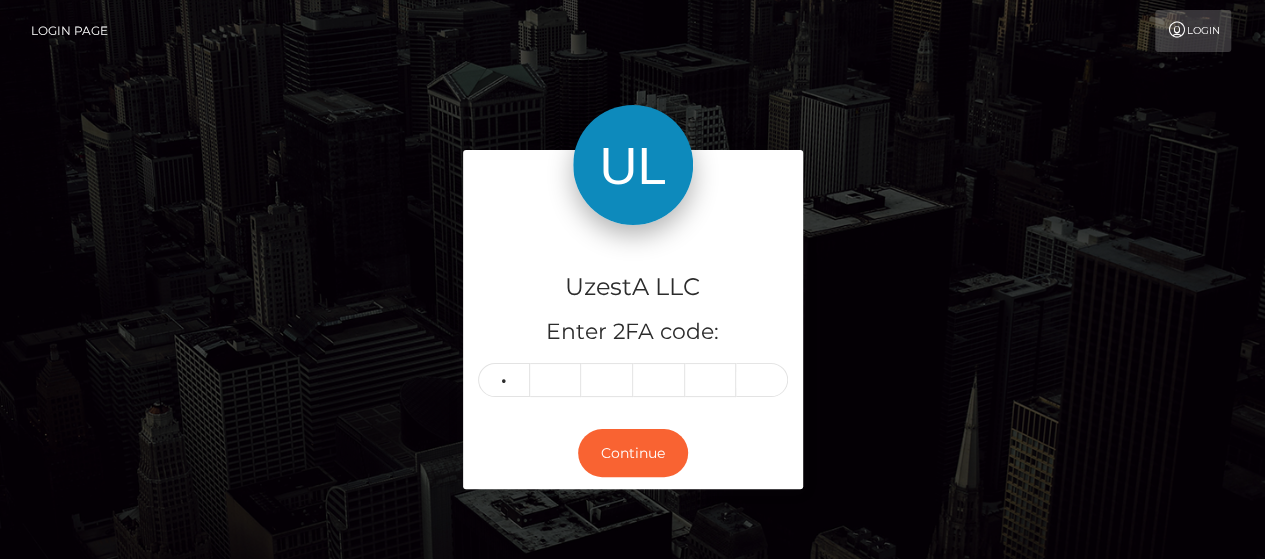 type on "4" 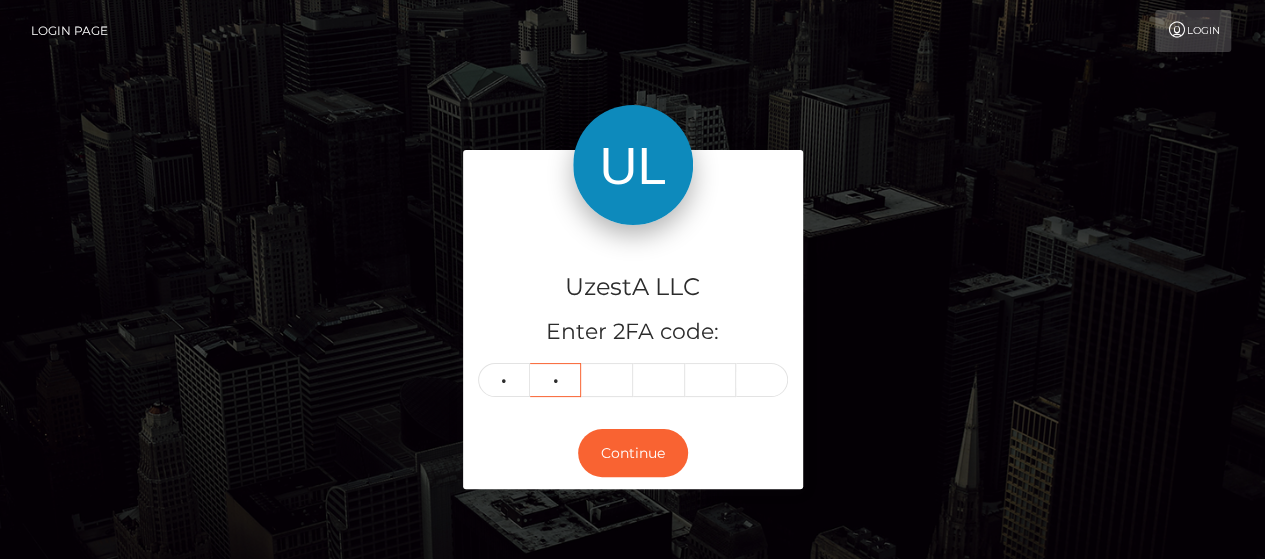type on "1" 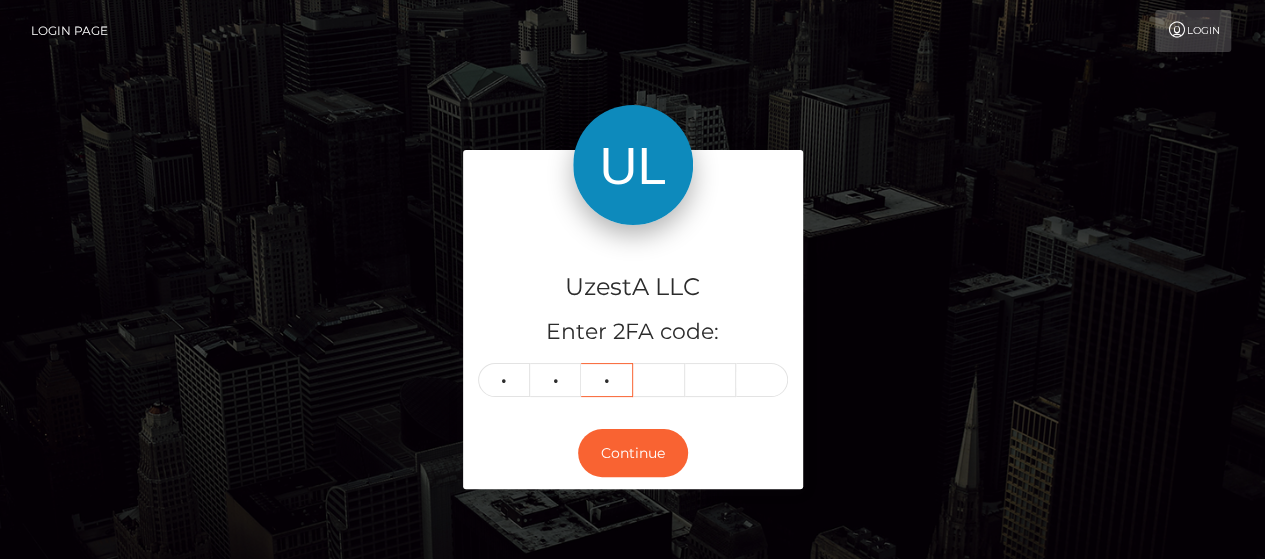 type on "8" 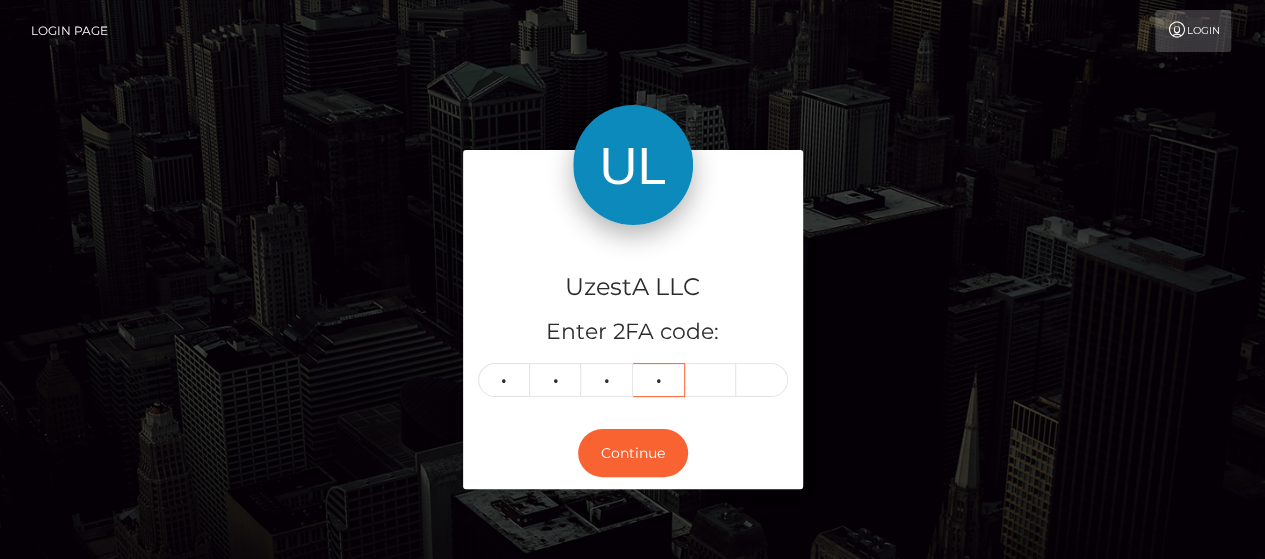 type on "1" 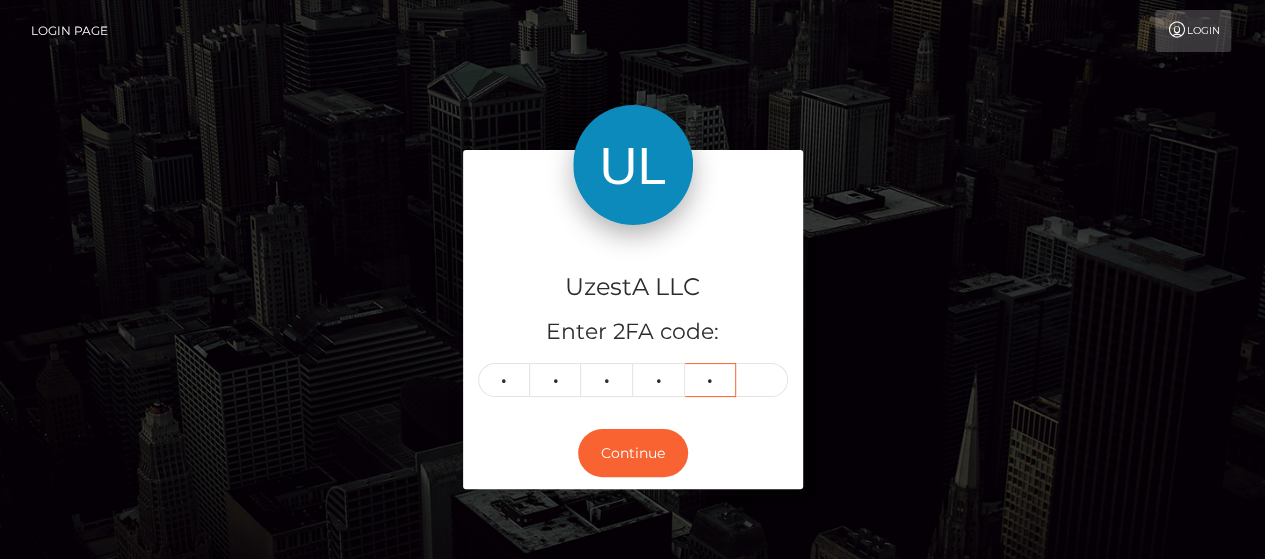 type on "1" 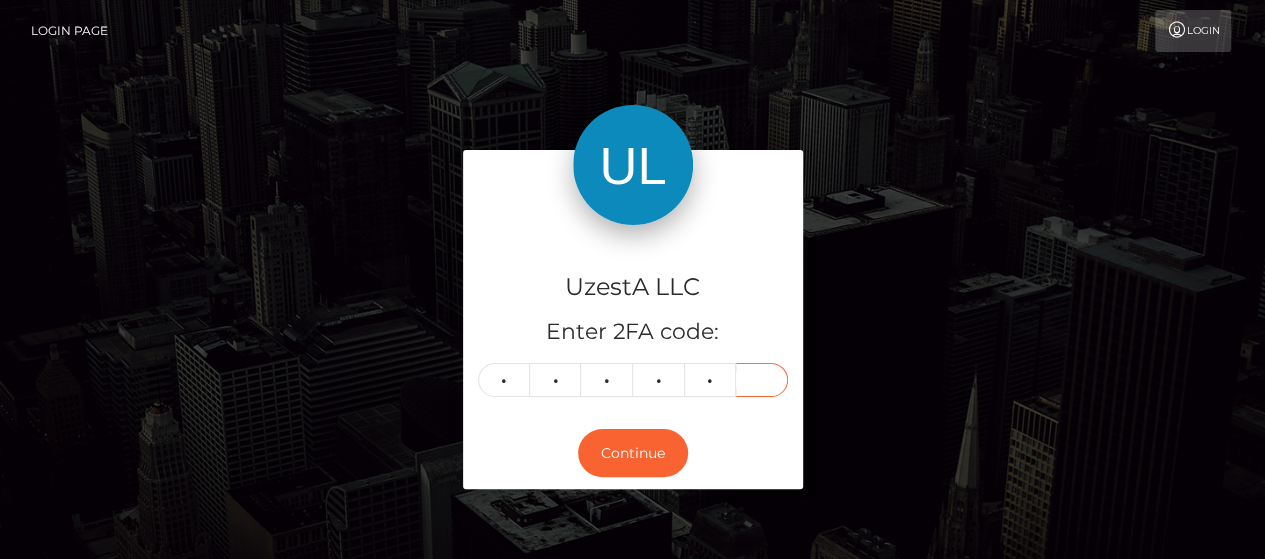 type on "0" 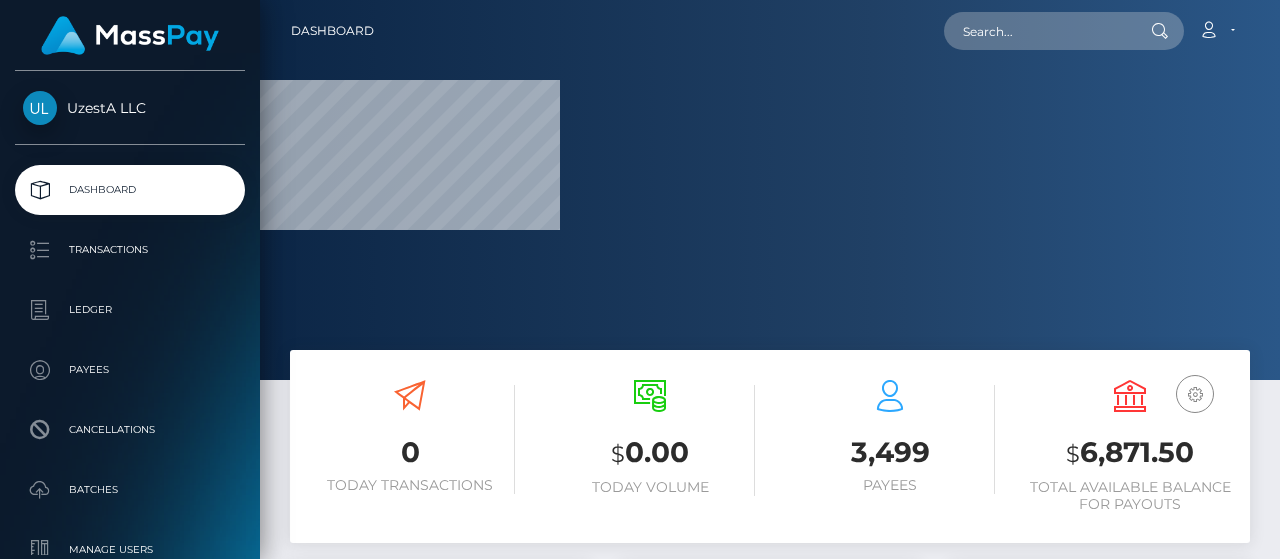 scroll, scrollTop: 0, scrollLeft: 0, axis: both 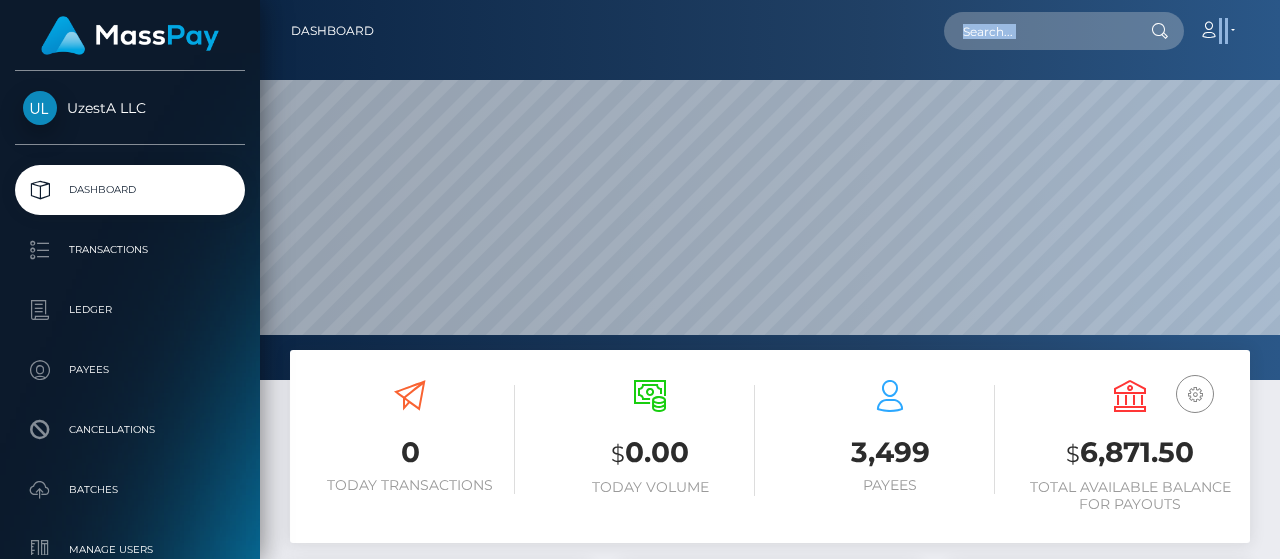 drag, startPoint x: 1075, startPoint y: 57, endPoint x: 1078, endPoint y: 41, distance: 16.27882 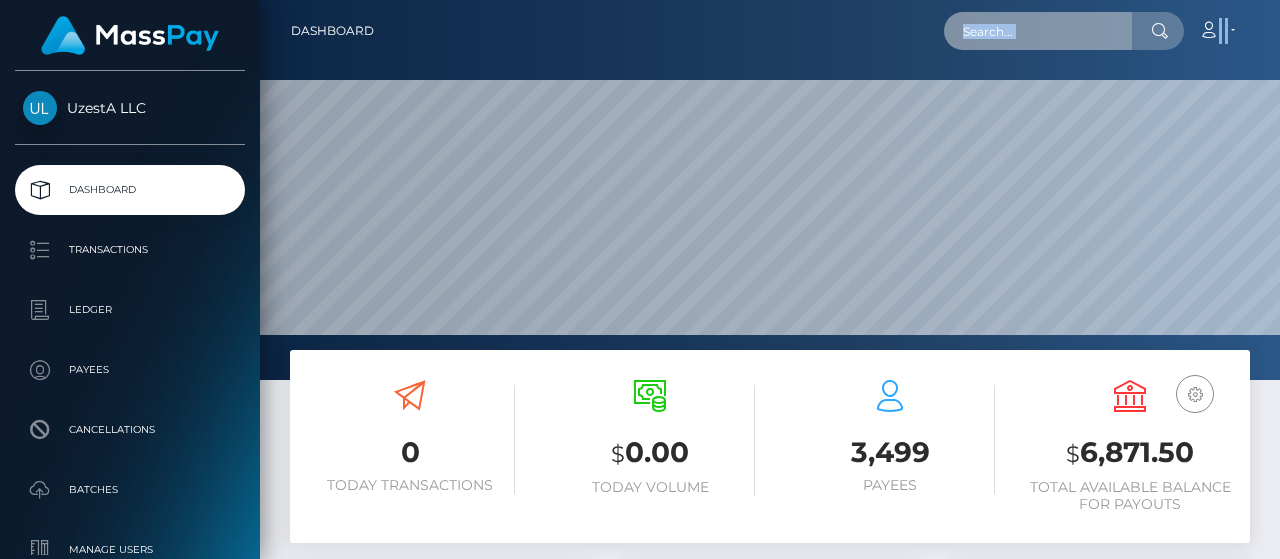 click at bounding box center [1038, 31] 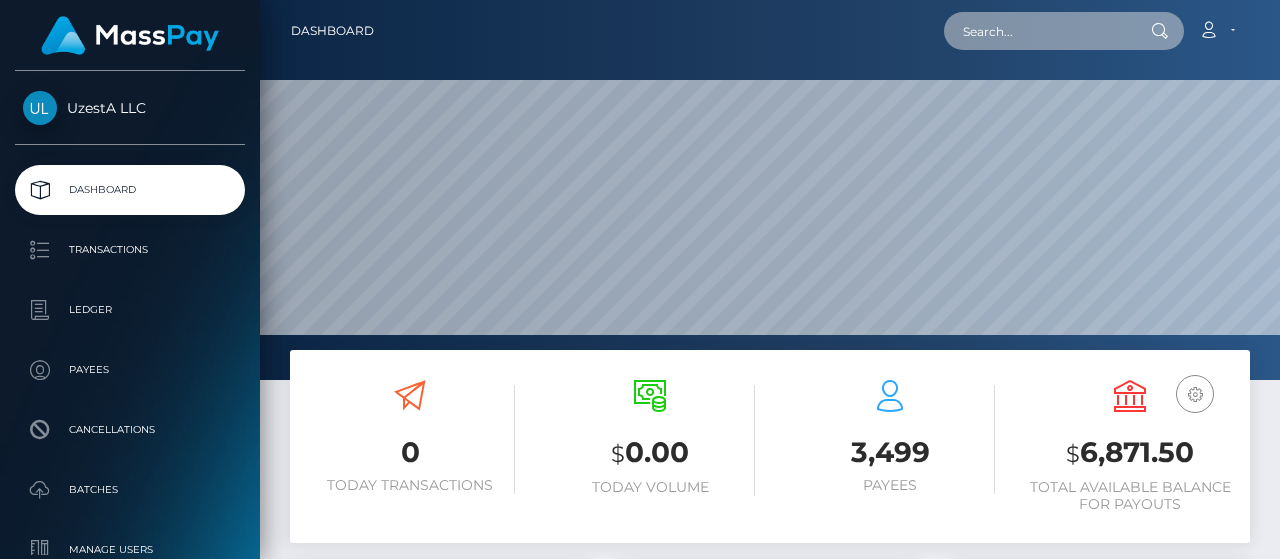 paste on "8857437" 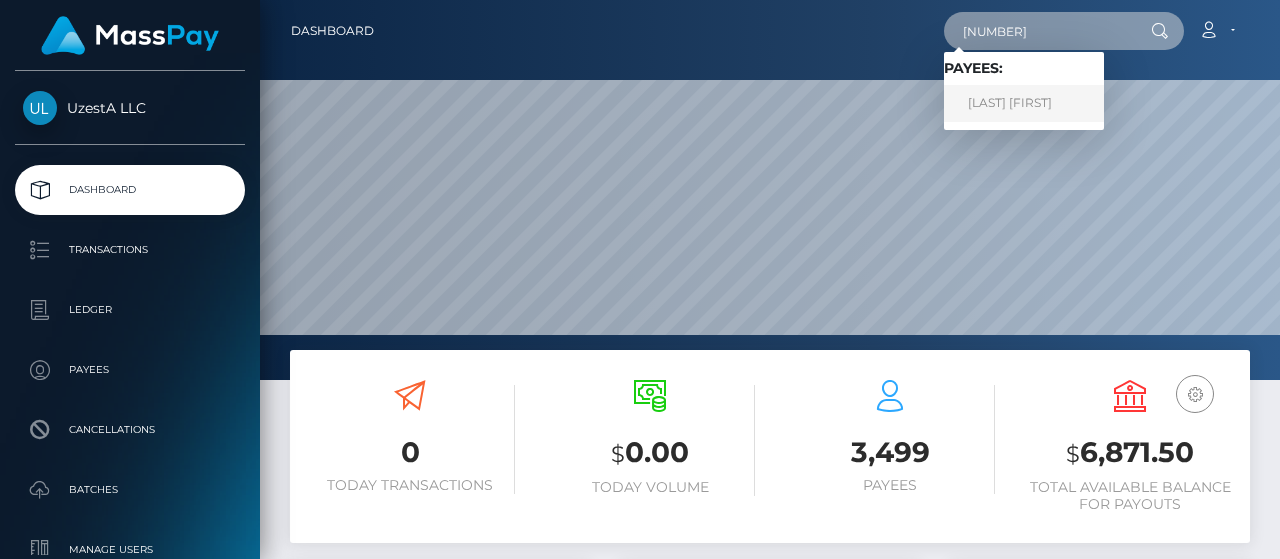 type on "8857437" 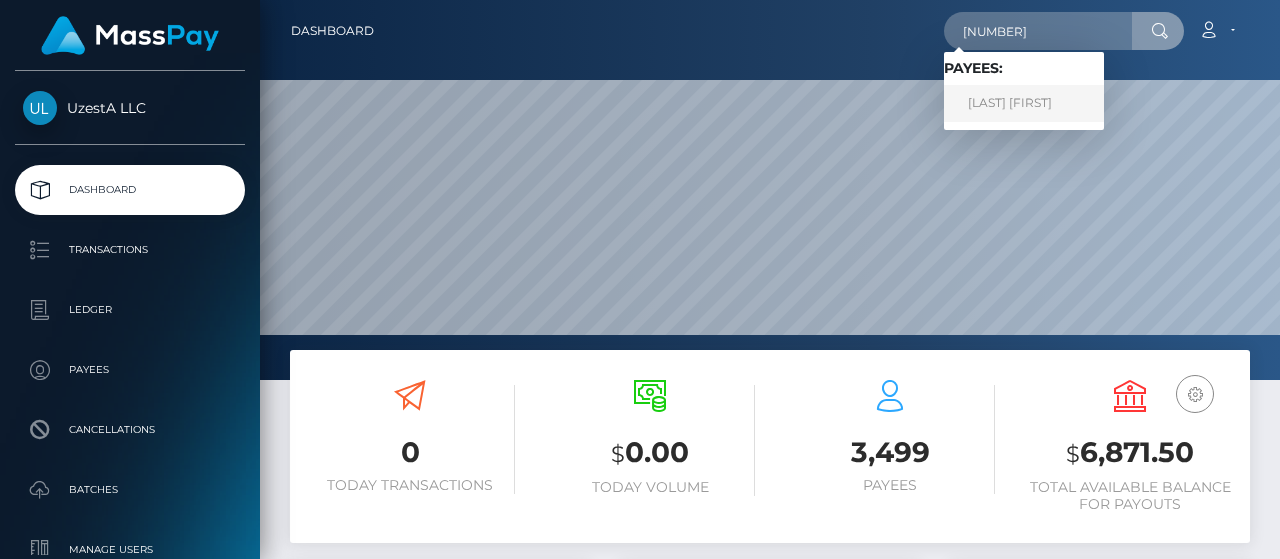click on "瑞琴  王溫" at bounding box center [1024, 103] 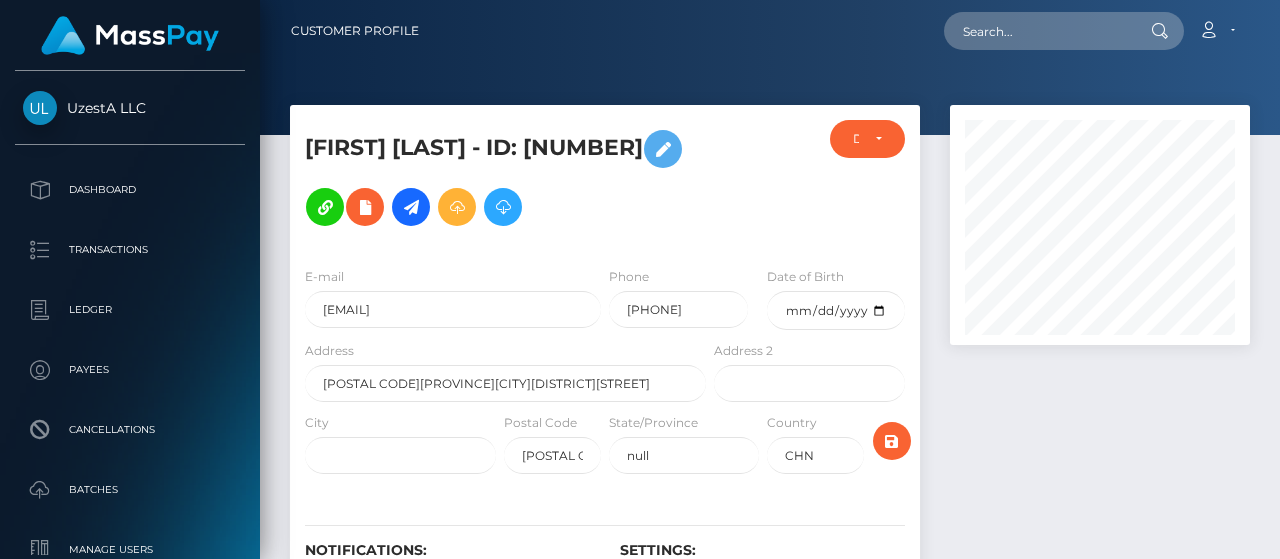 scroll, scrollTop: 0, scrollLeft: 0, axis: both 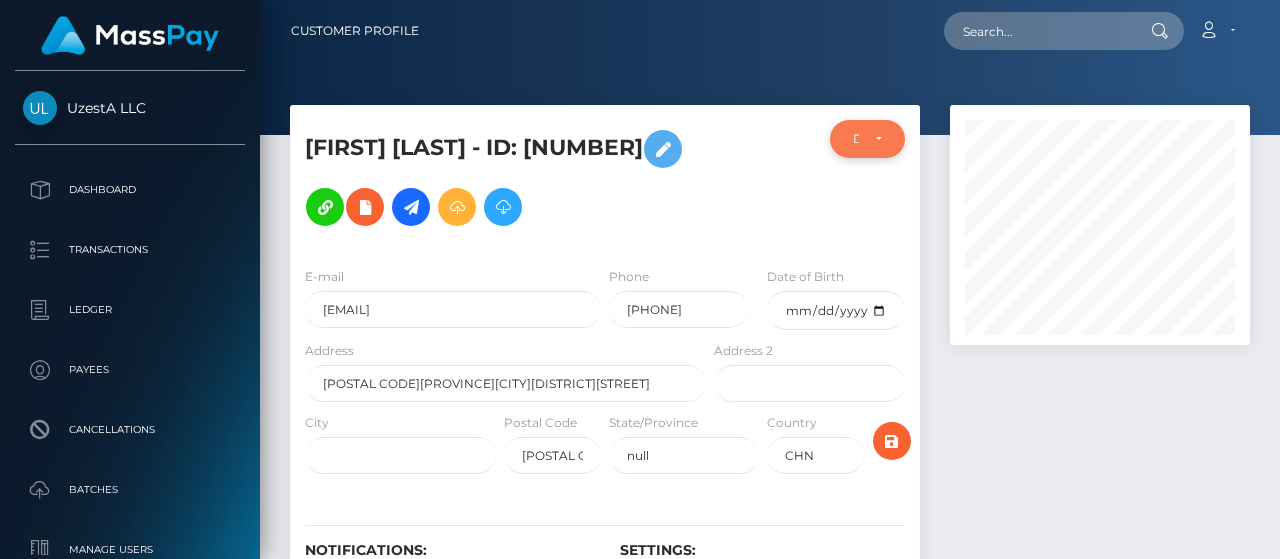 click on "DEACTIVE" at bounding box center [867, 139] 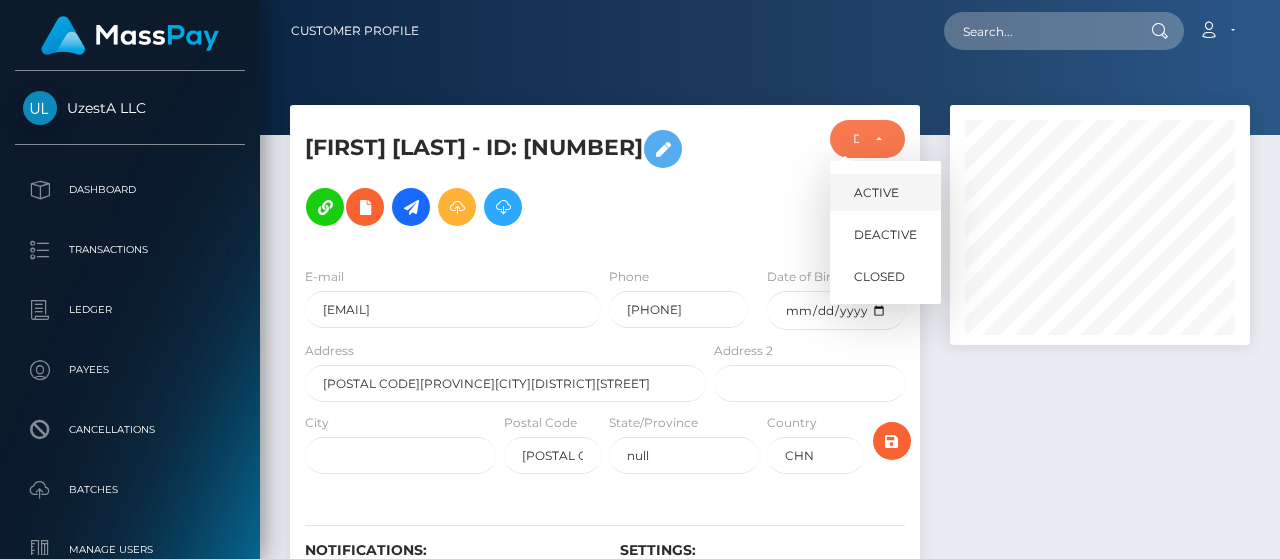 click on "ACTIVE" at bounding box center (876, 193) 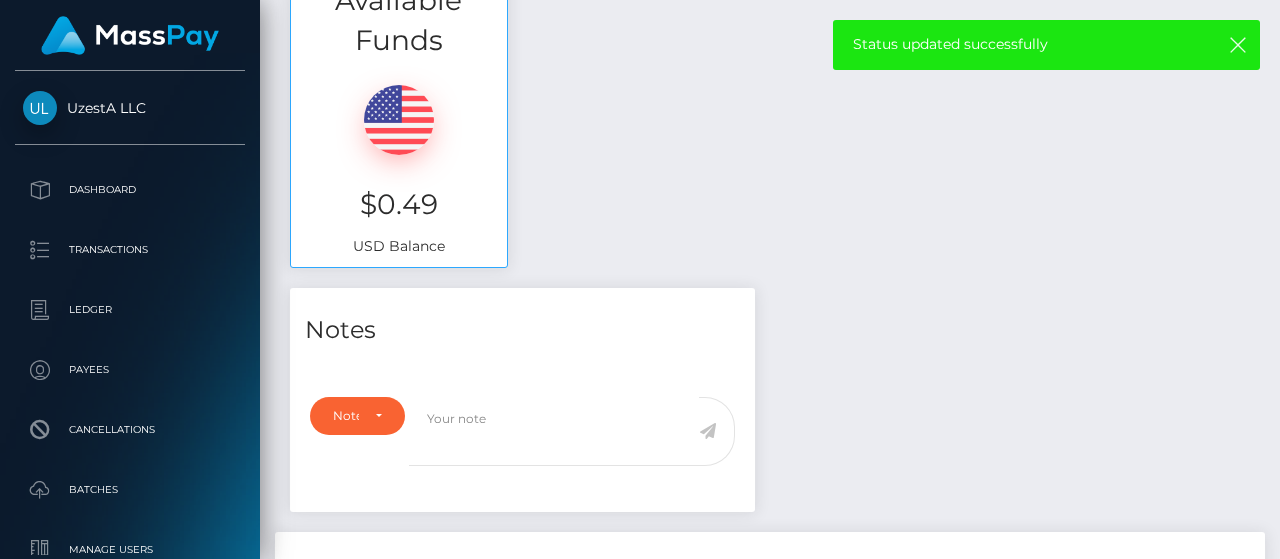 scroll, scrollTop: 0, scrollLeft: 0, axis: both 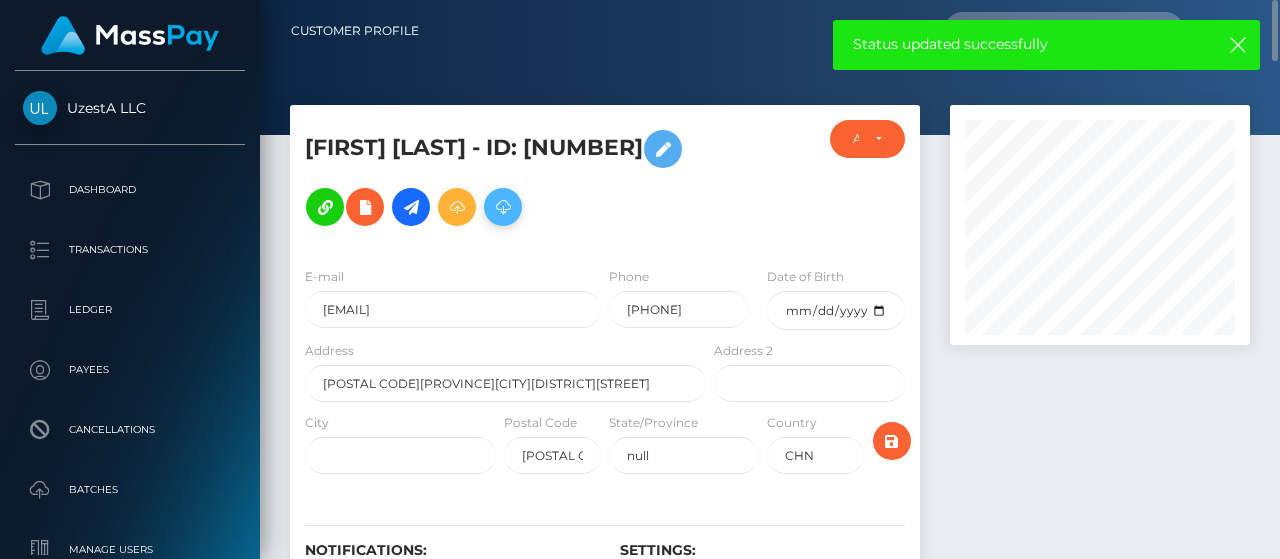 click at bounding box center (503, 207) 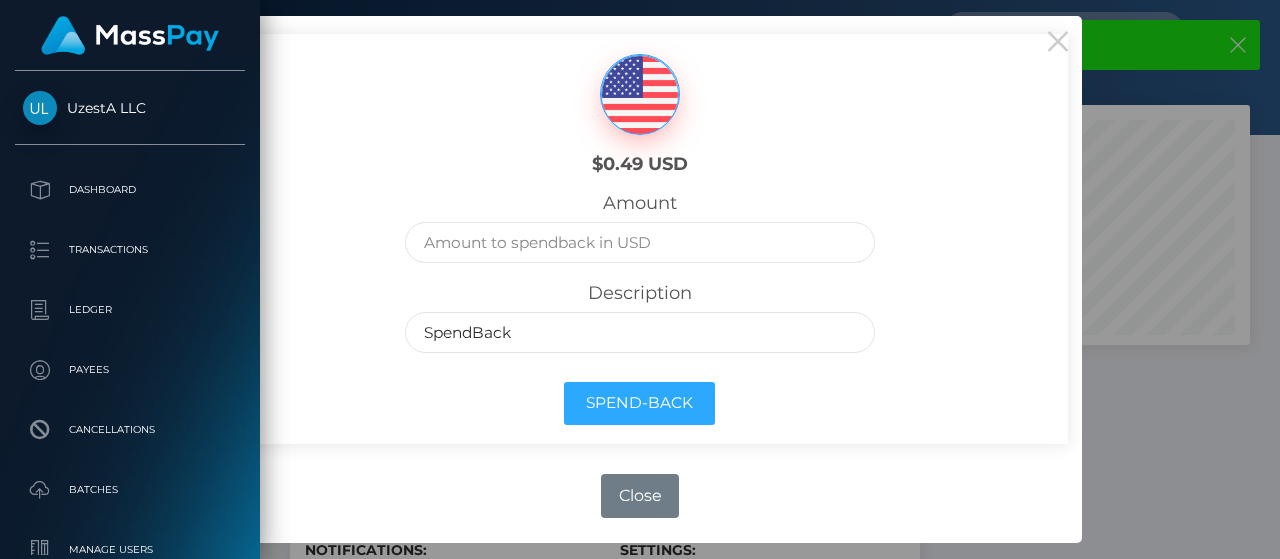 drag, startPoint x: 1060, startPoint y: 77, endPoint x: 1057, endPoint y: 66, distance: 11.401754 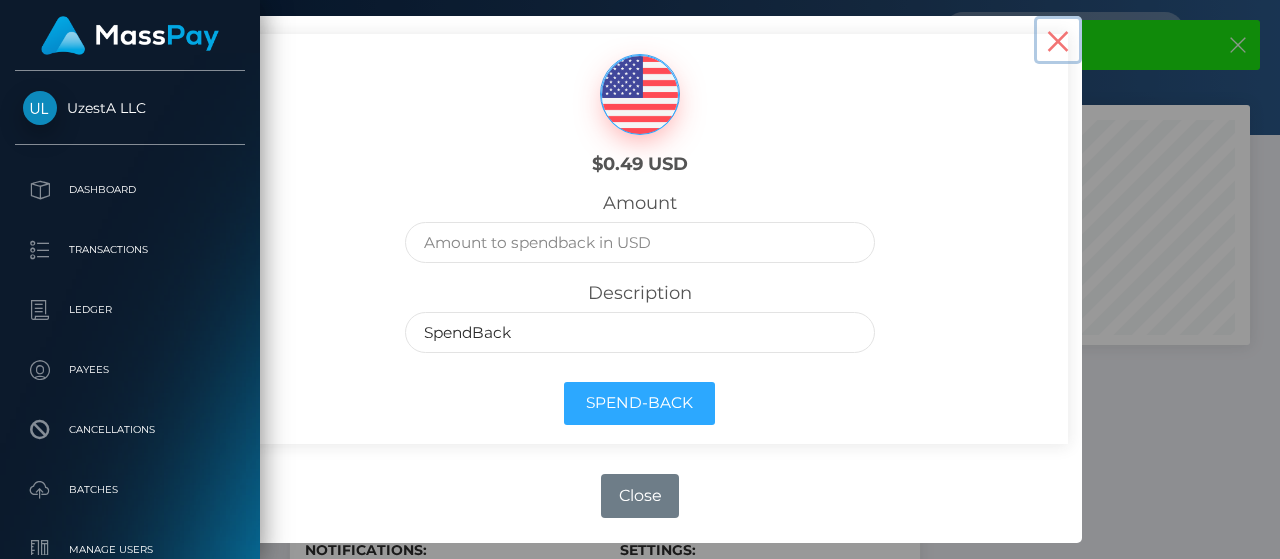 click on "×" at bounding box center (1058, 40) 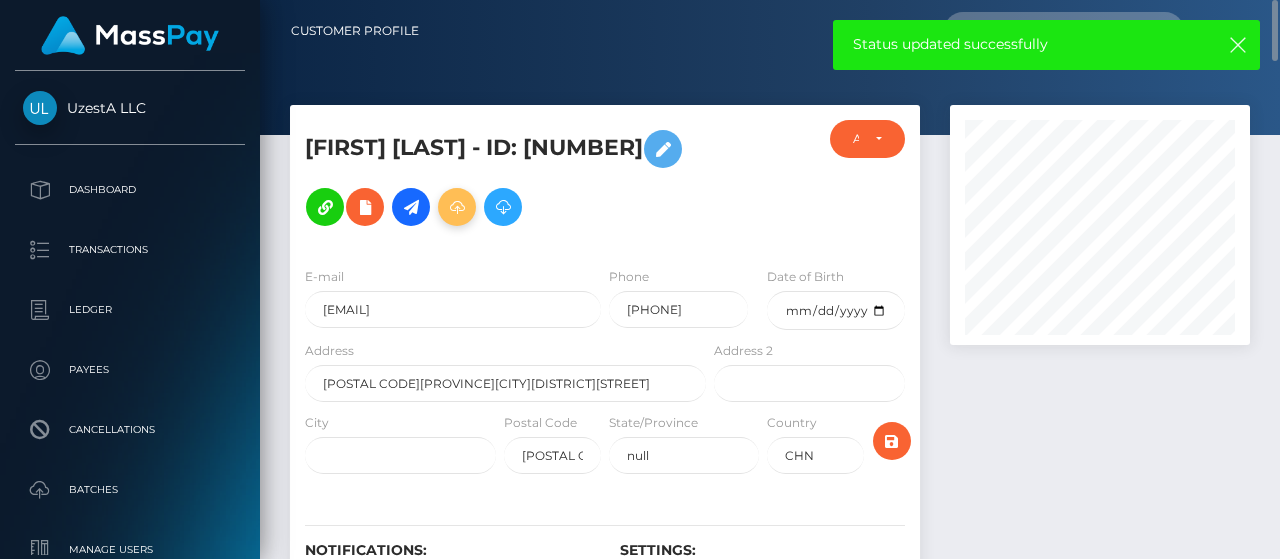click at bounding box center (457, 207) 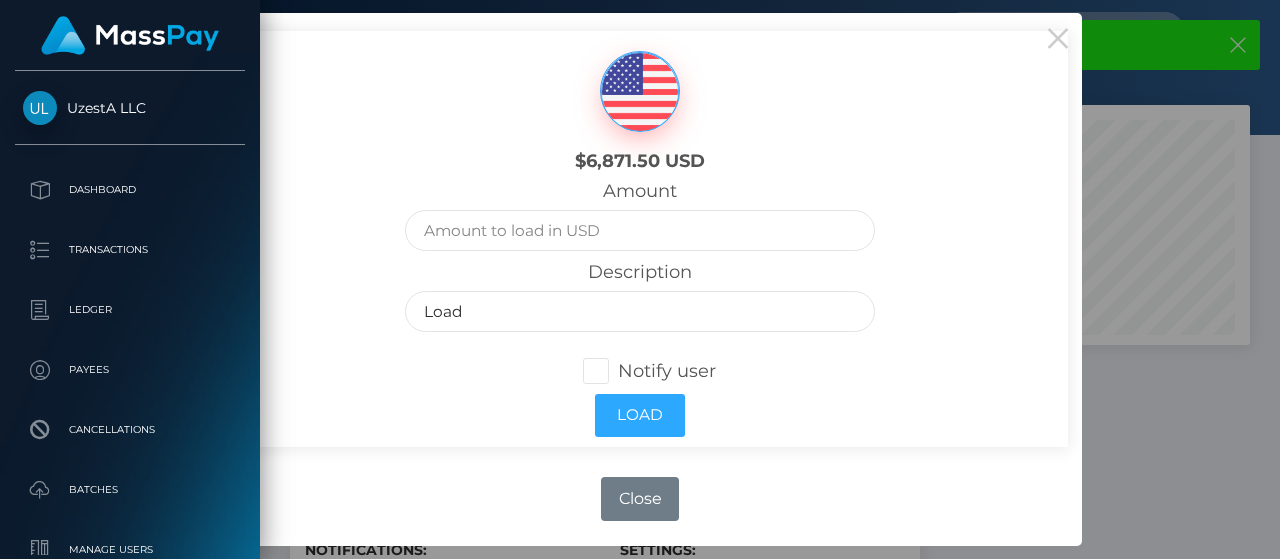 click on "Description
Load" at bounding box center (639, 296) 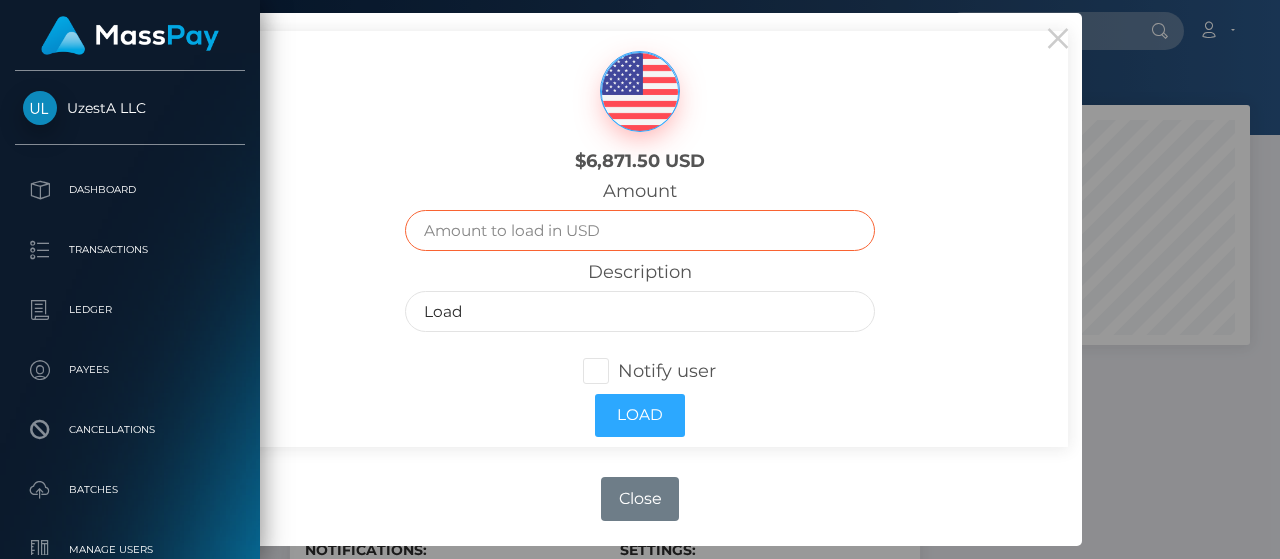 click at bounding box center (639, 230) 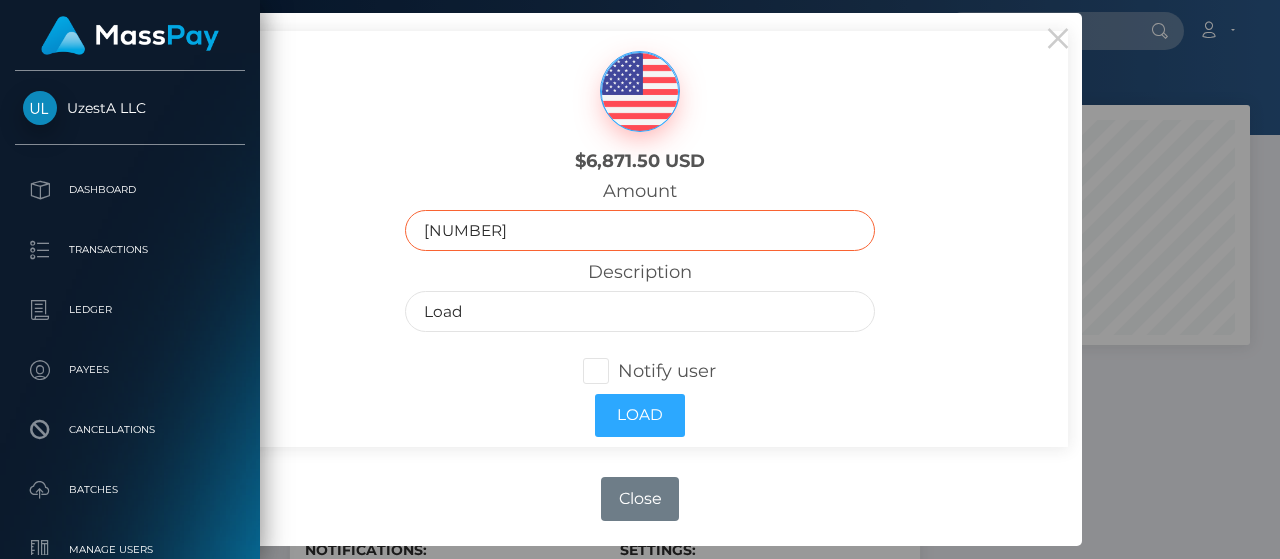 type on "1268.19" 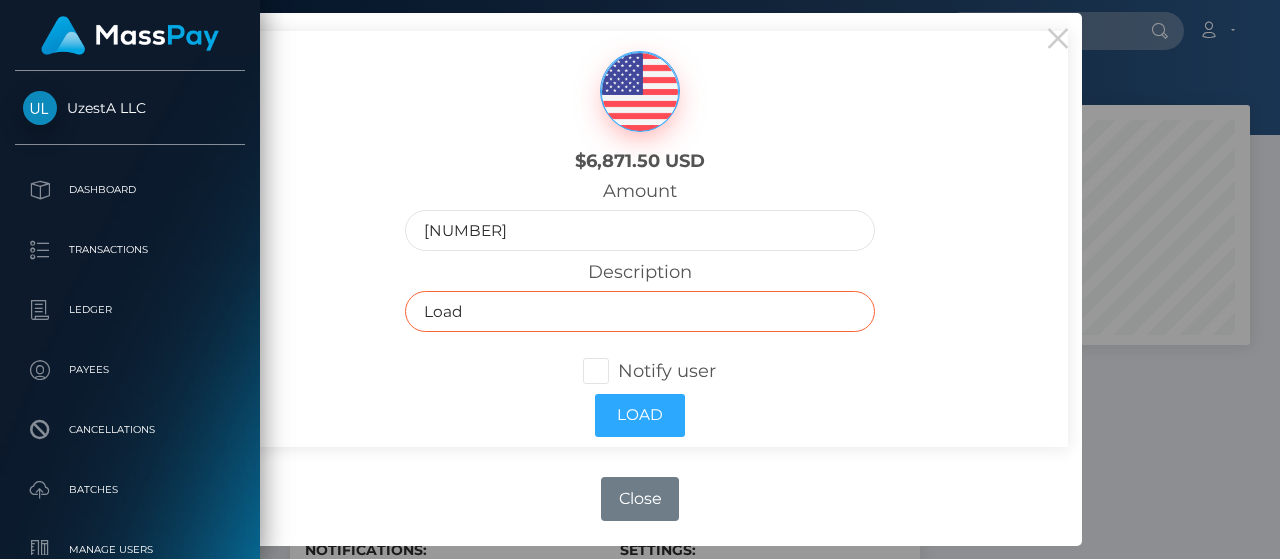 click on "Load" at bounding box center [639, 311] 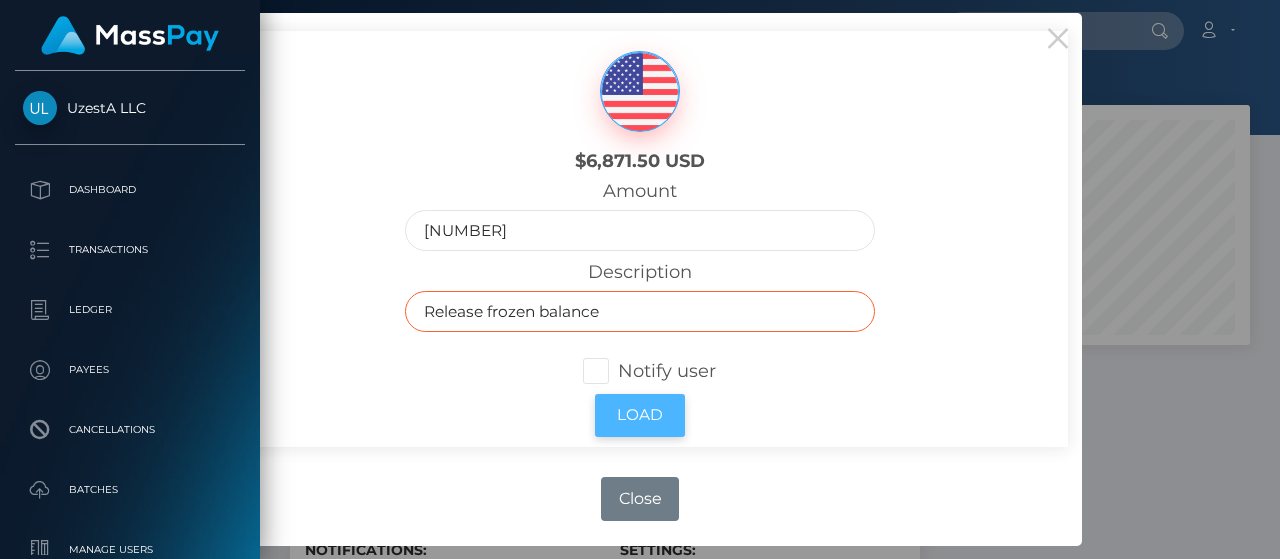 type on "Release frozen balance" 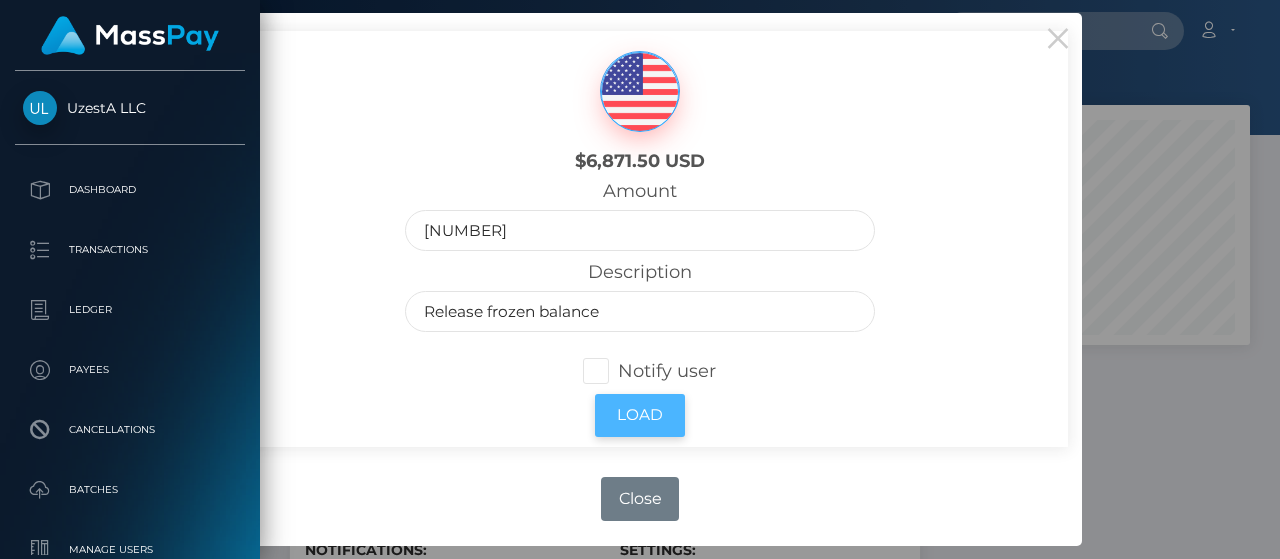 click on "Load" at bounding box center [640, 415] 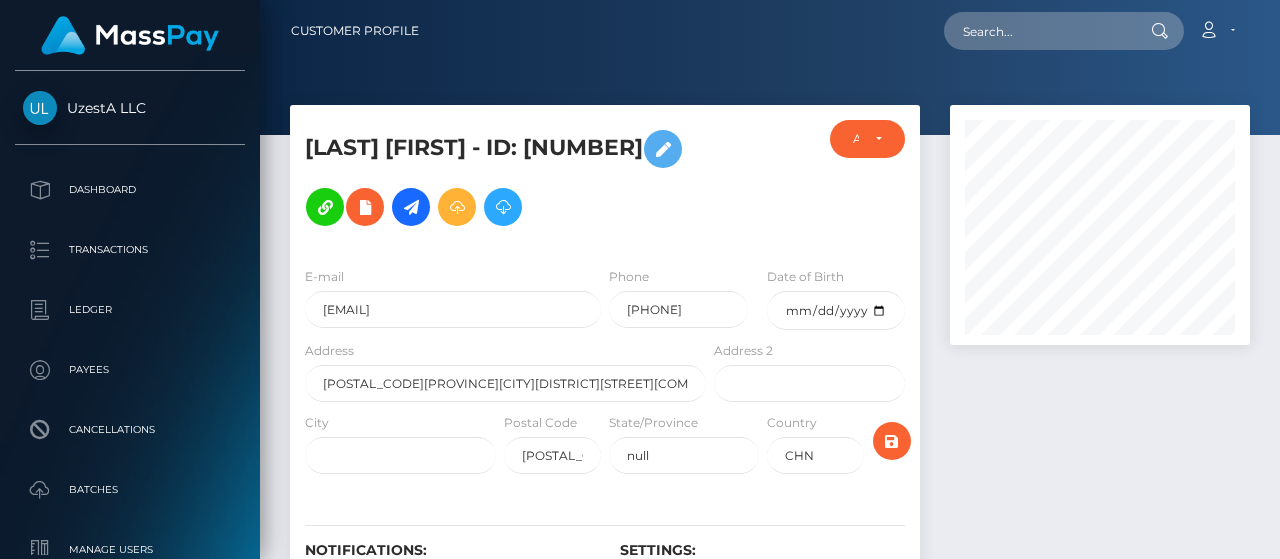 scroll, scrollTop: 0, scrollLeft: 0, axis: both 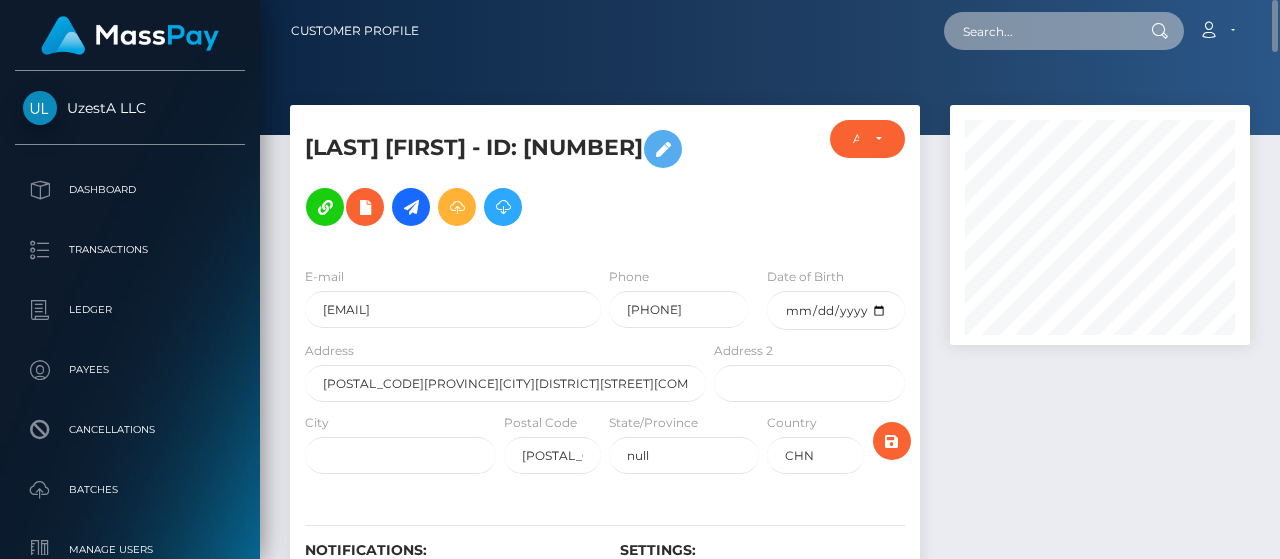 click at bounding box center (1038, 31) 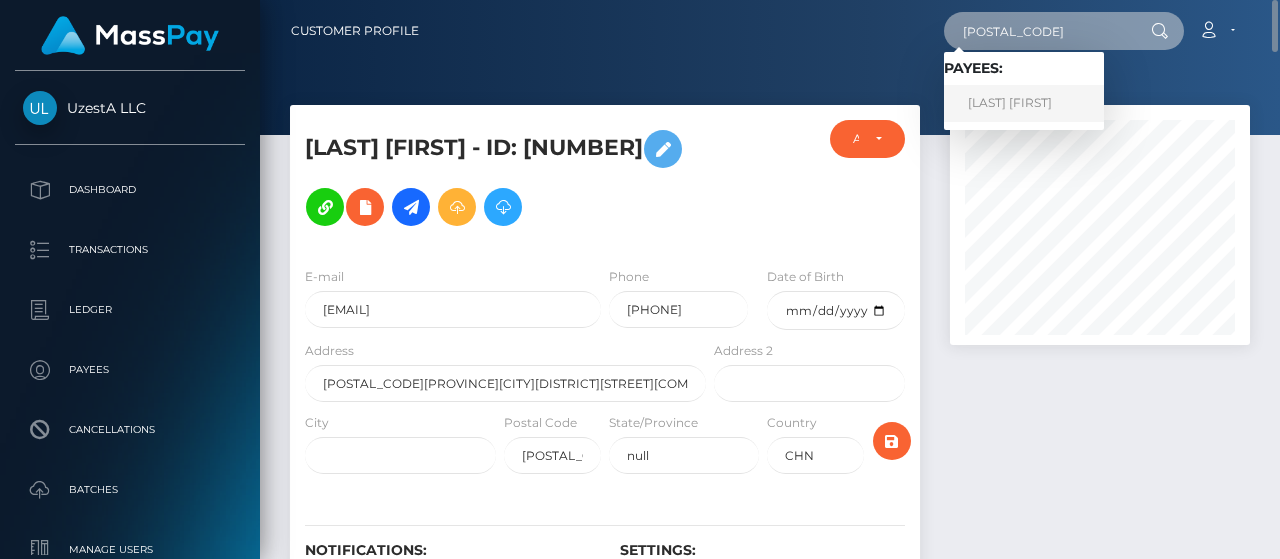 type on "2224058" 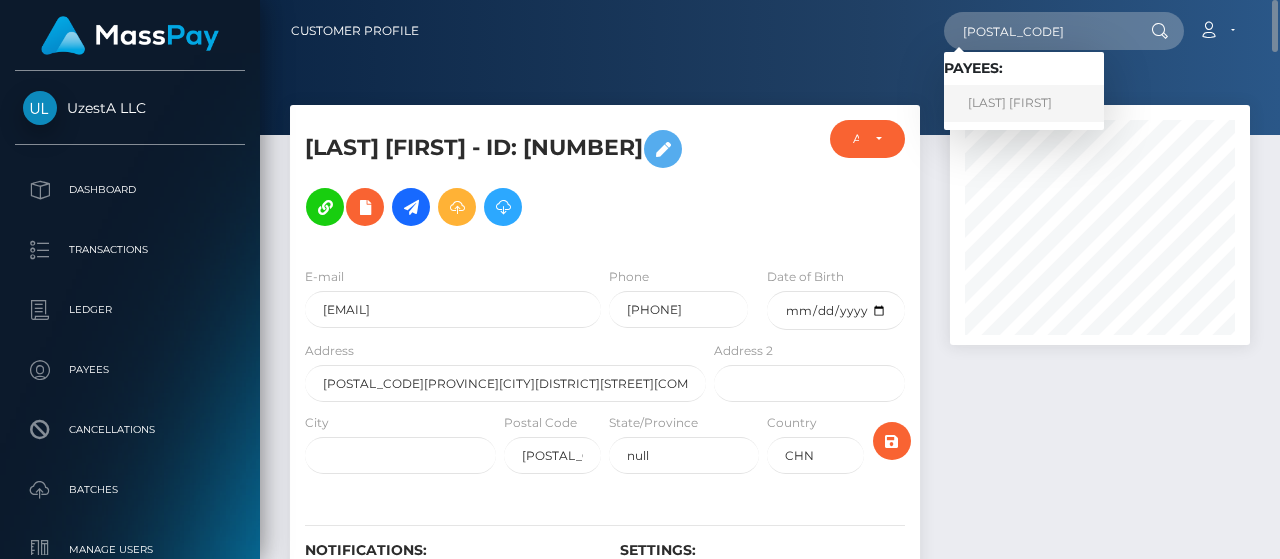 click on "坤杰  李" at bounding box center [1024, 103] 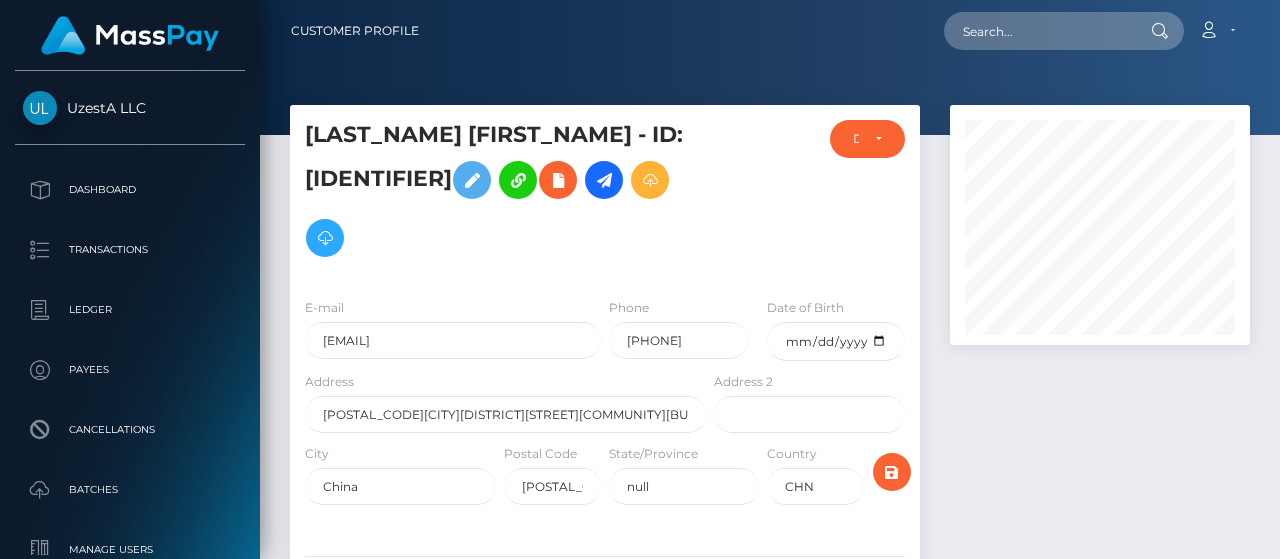 scroll, scrollTop: 0, scrollLeft: 0, axis: both 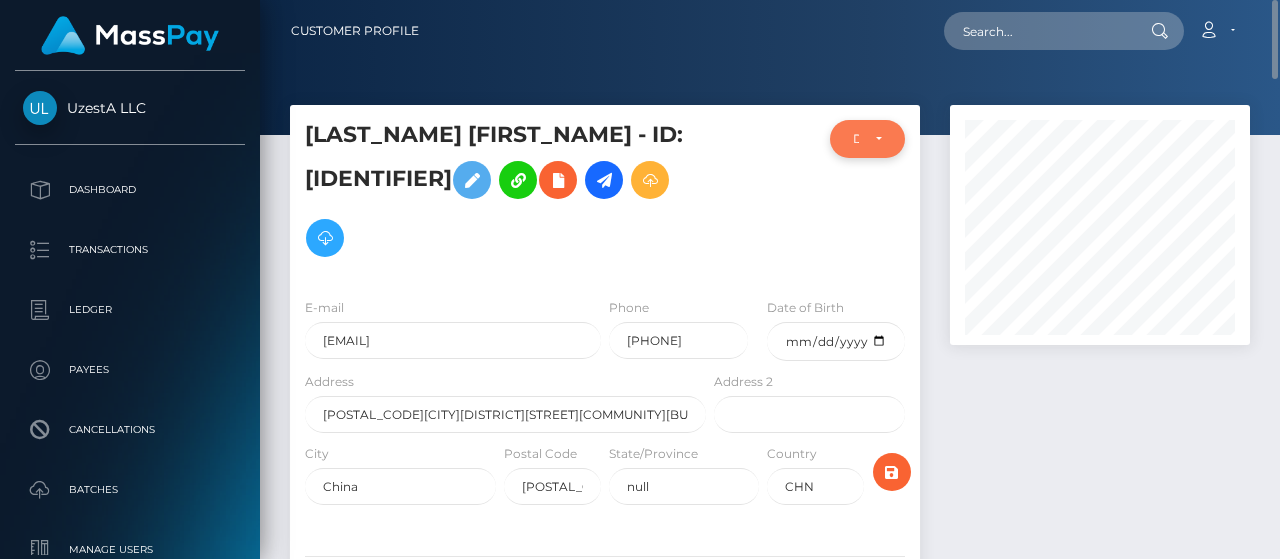 click on "DEACTIVE" at bounding box center (867, 139) 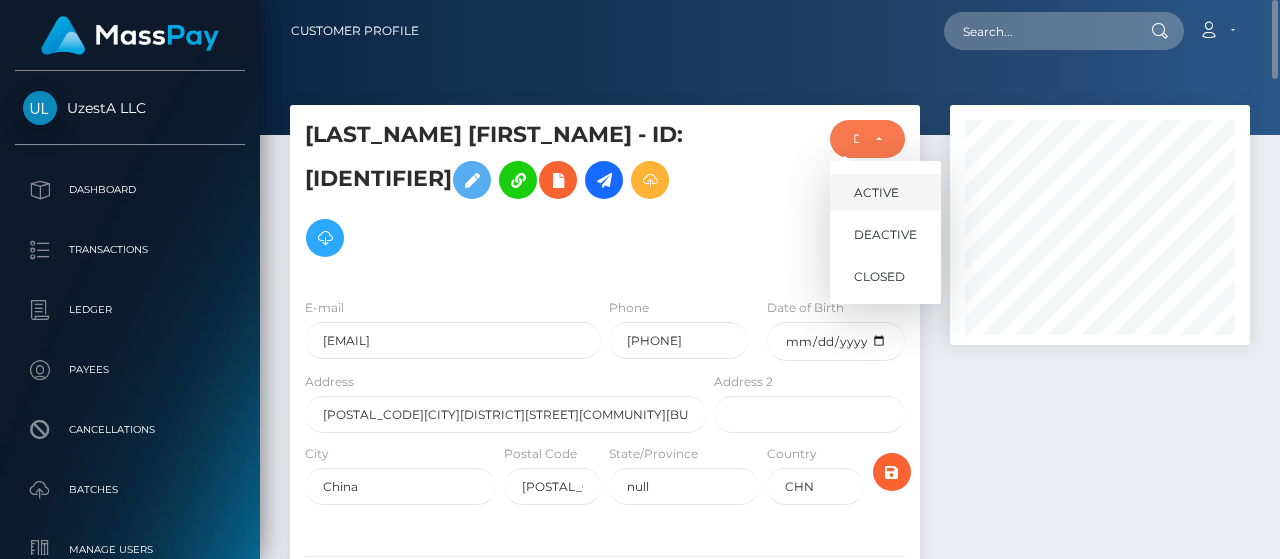 scroll, scrollTop: 240, scrollLeft: 300, axis: both 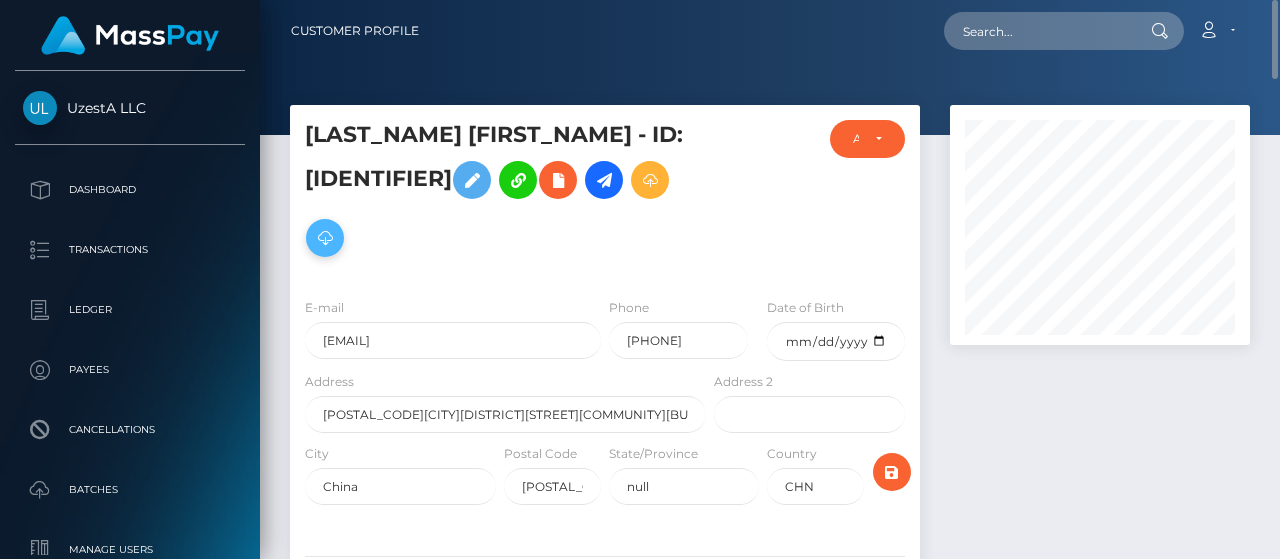 click at bounding box center (325, 238) 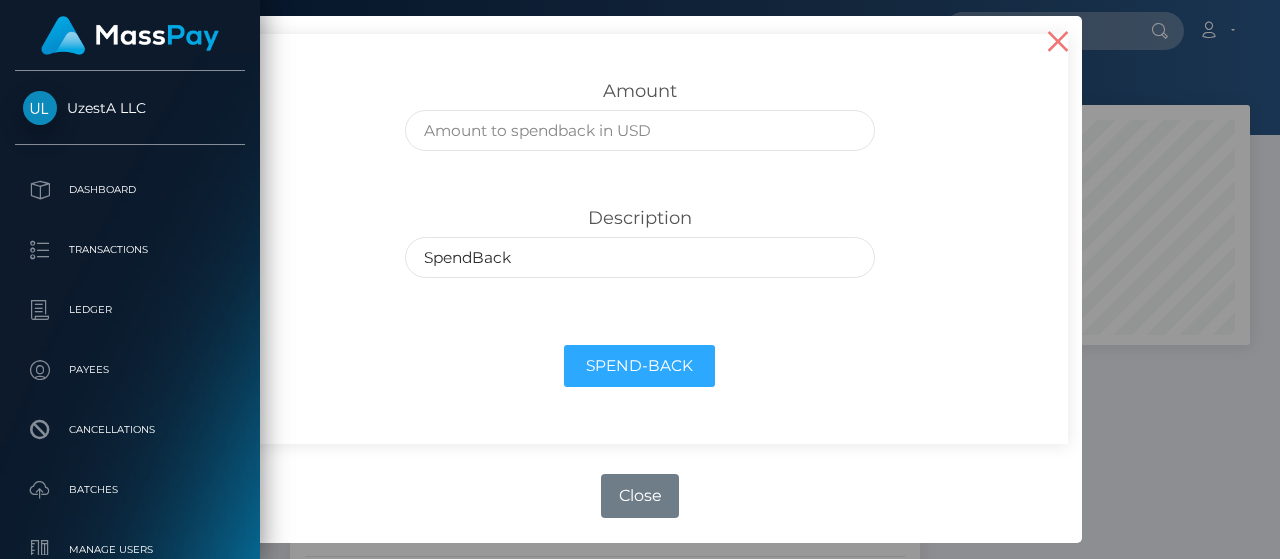 click on "×" at bounding box center (1058, 40) 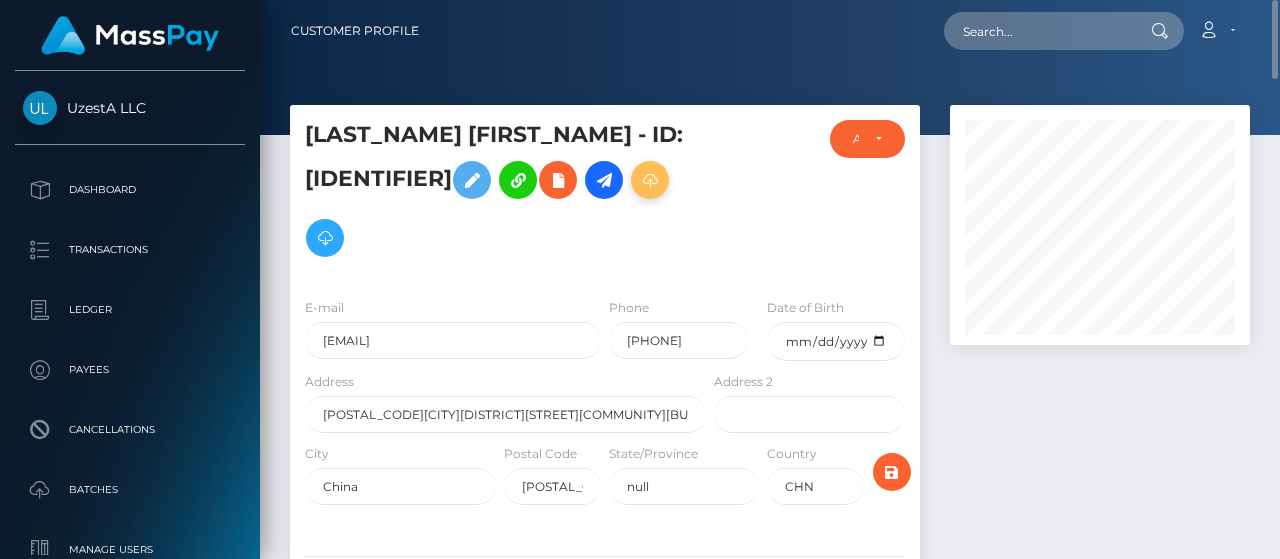 click at bounding box center [650, 180] 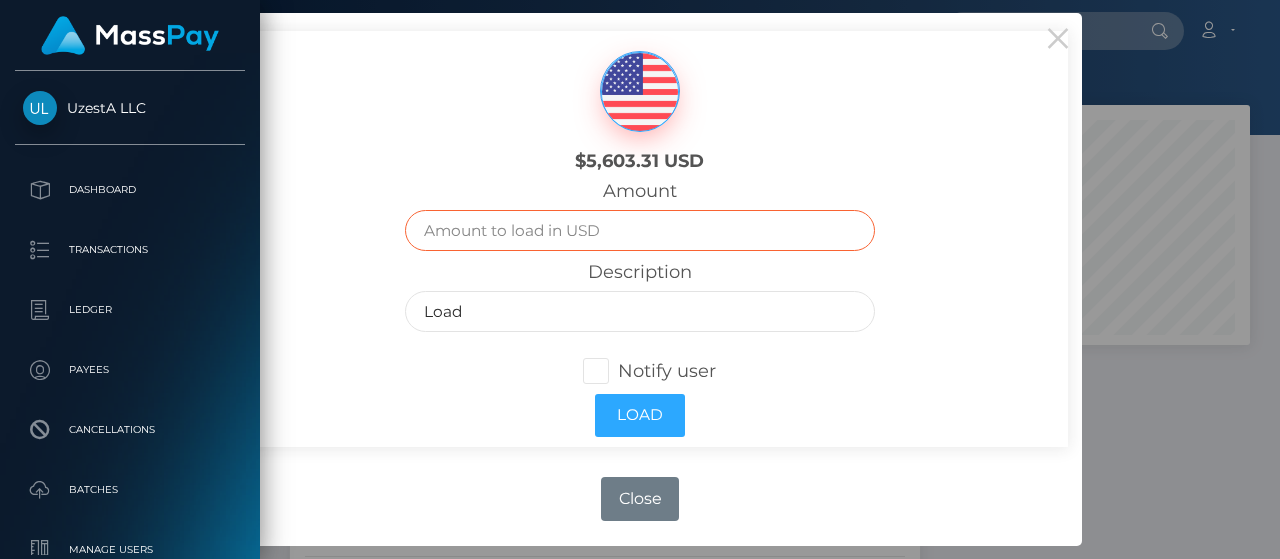 click at bounding box center (639, 230) 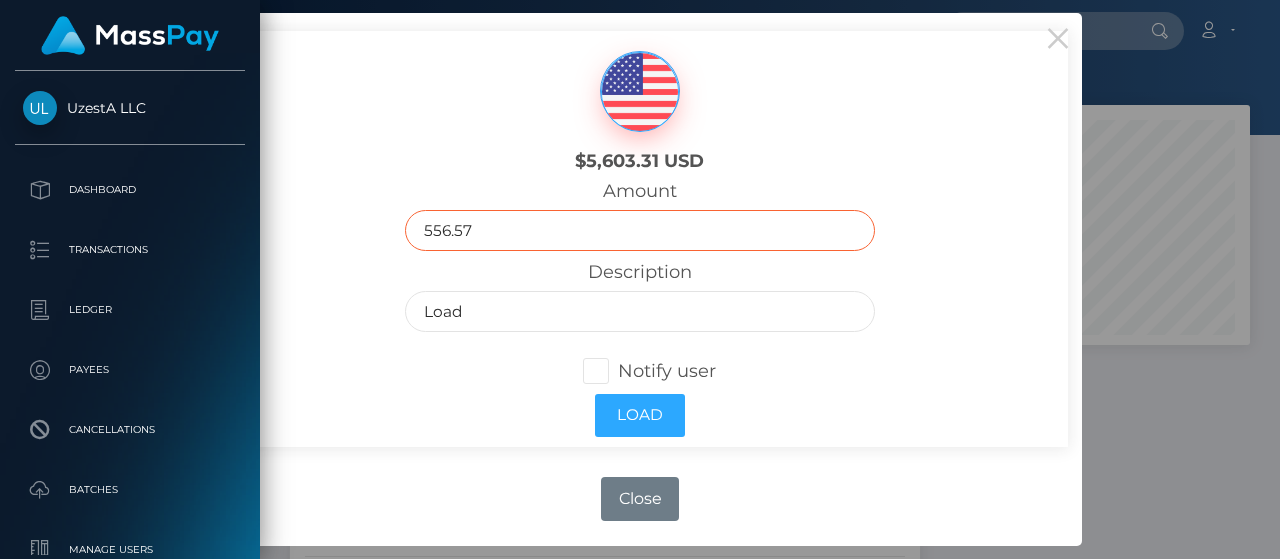 type on "556.57" 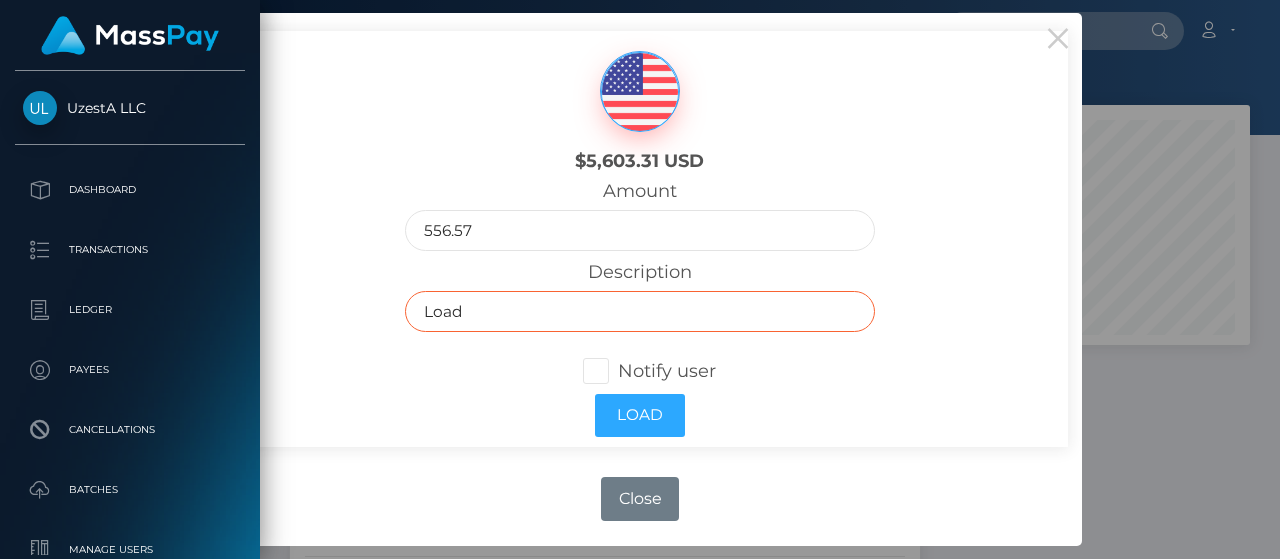 click on "Load" at bounding box center [639, 311] 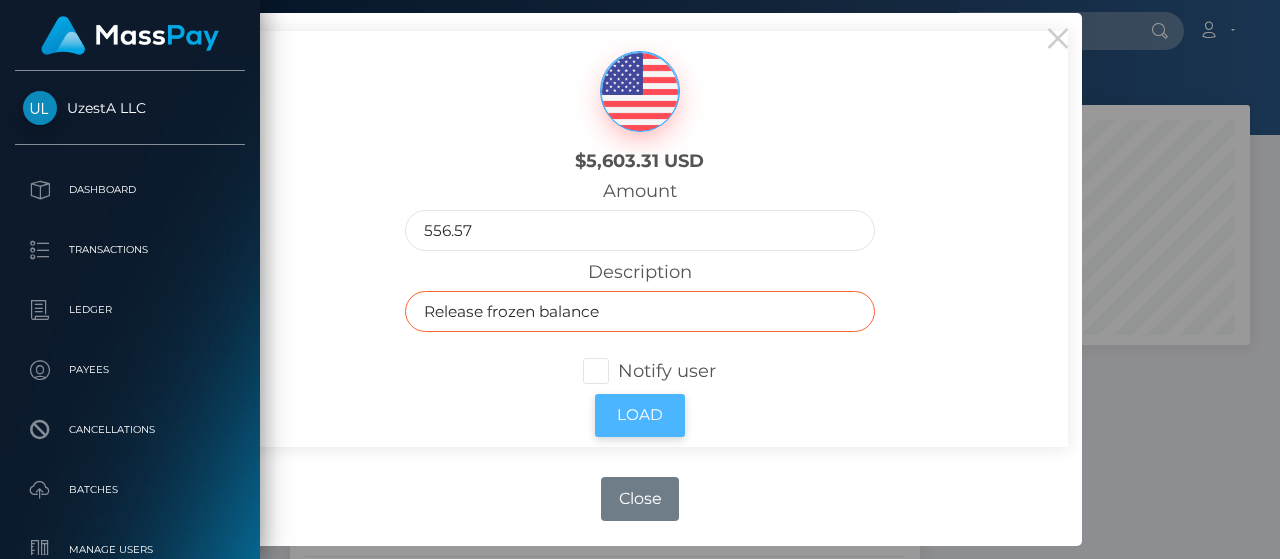 type on "Release frozen balance" 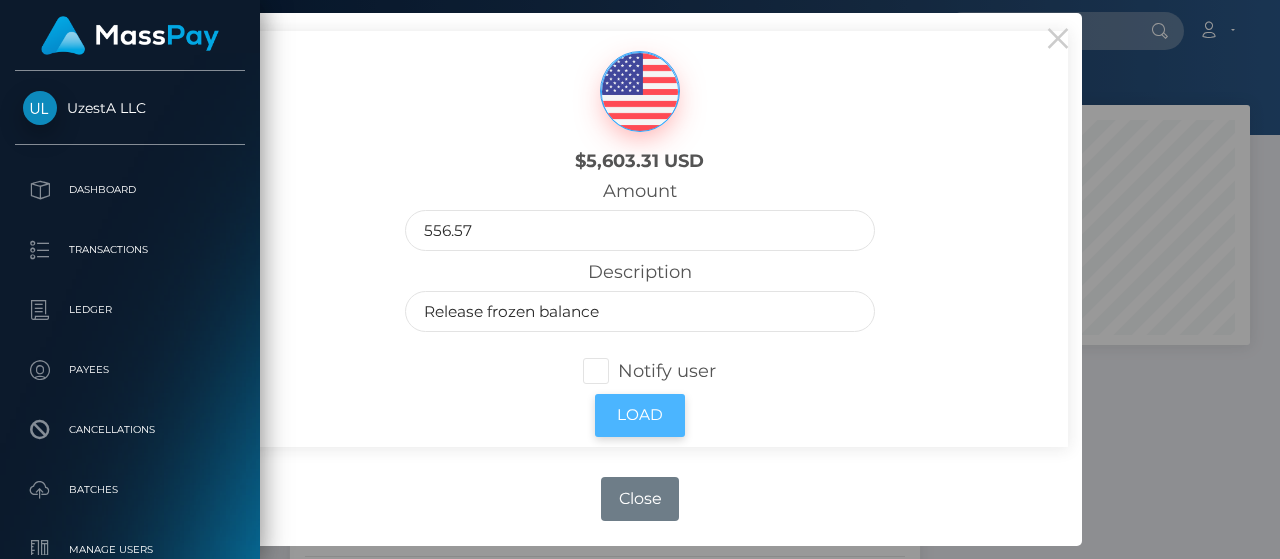 click on "Load" at bounding box center (640, 415) 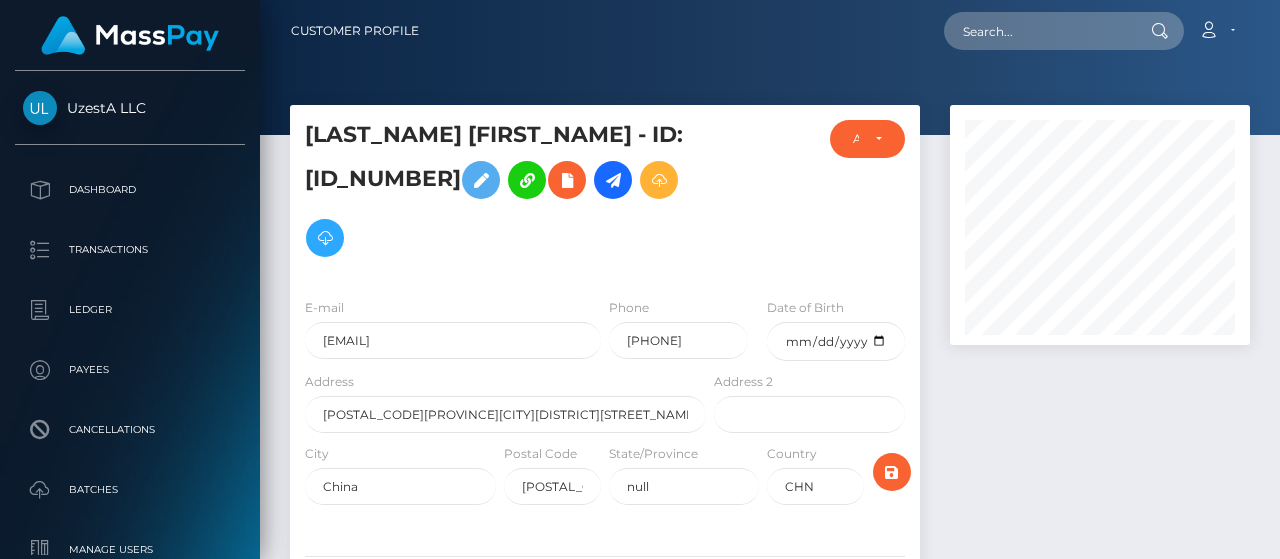 scroll, scrollTop: 0, scrollLeft: 0, axis: both 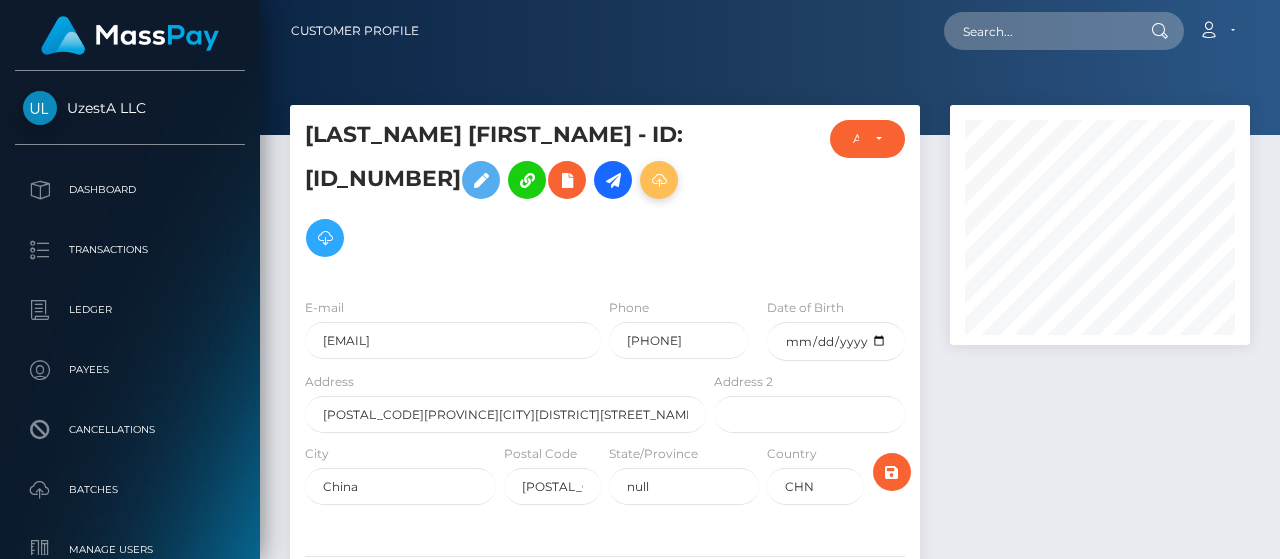 click at bounding box center [659, 180] 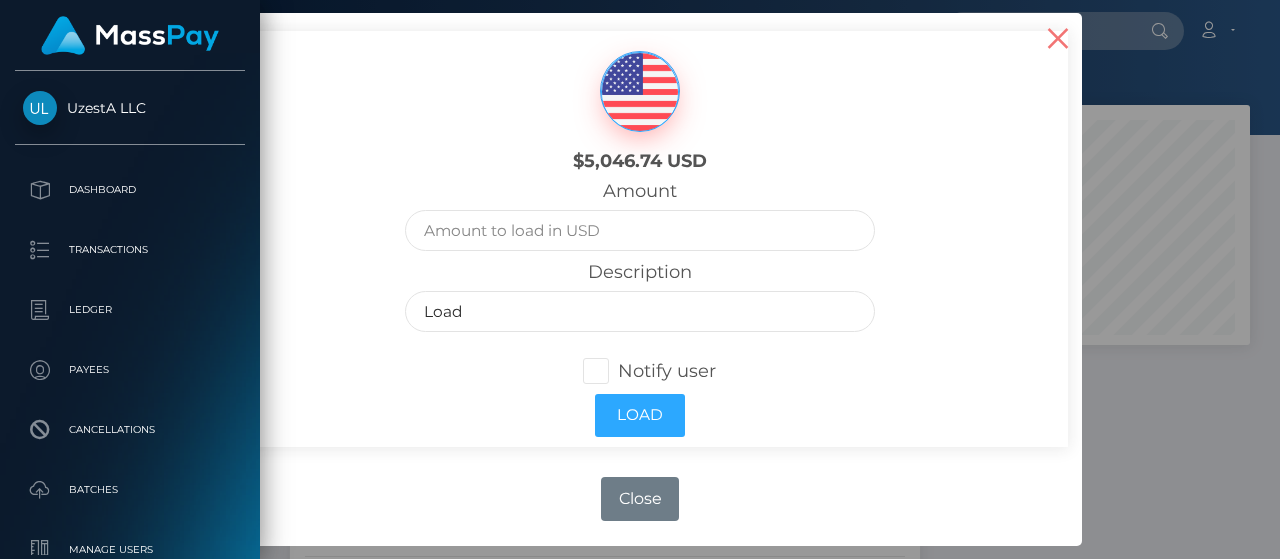 click on "×" at bounding box center [1058, 37] 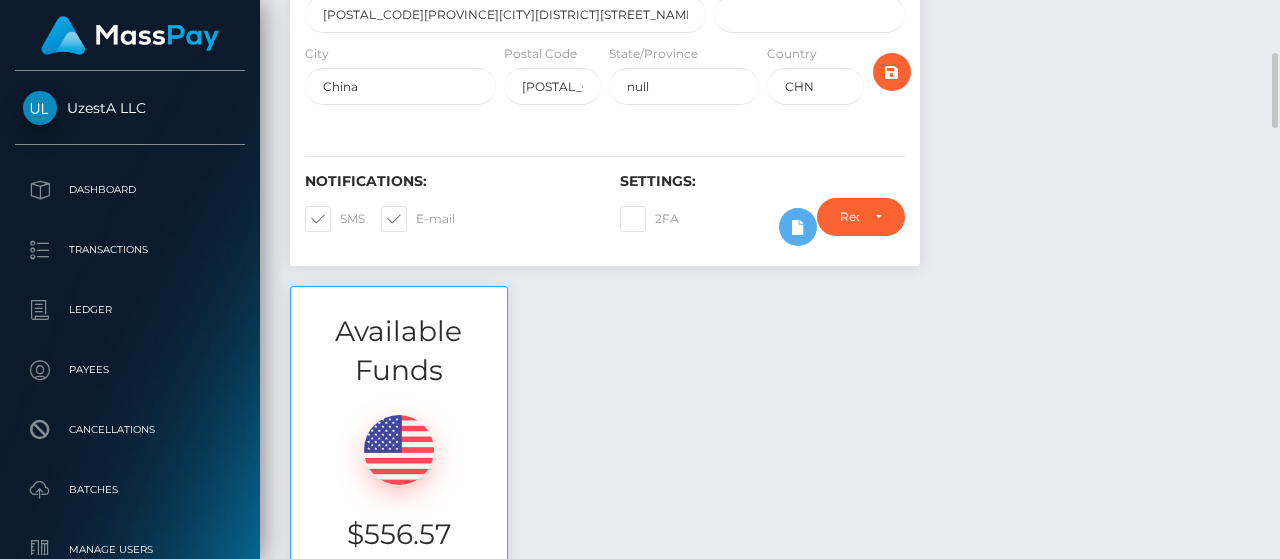 scroll, scrollTop: 500, scrollLeft: 0, axis: vertical 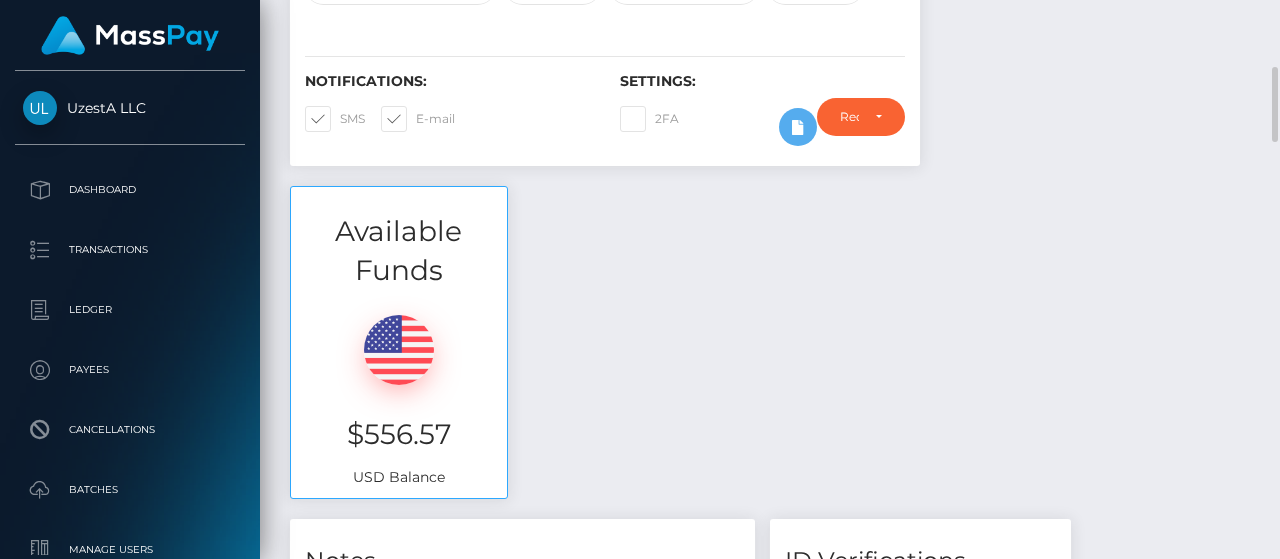 click on "Available
Funds
[PRICE]
USD Balance" at bounding box center [770, 352] 